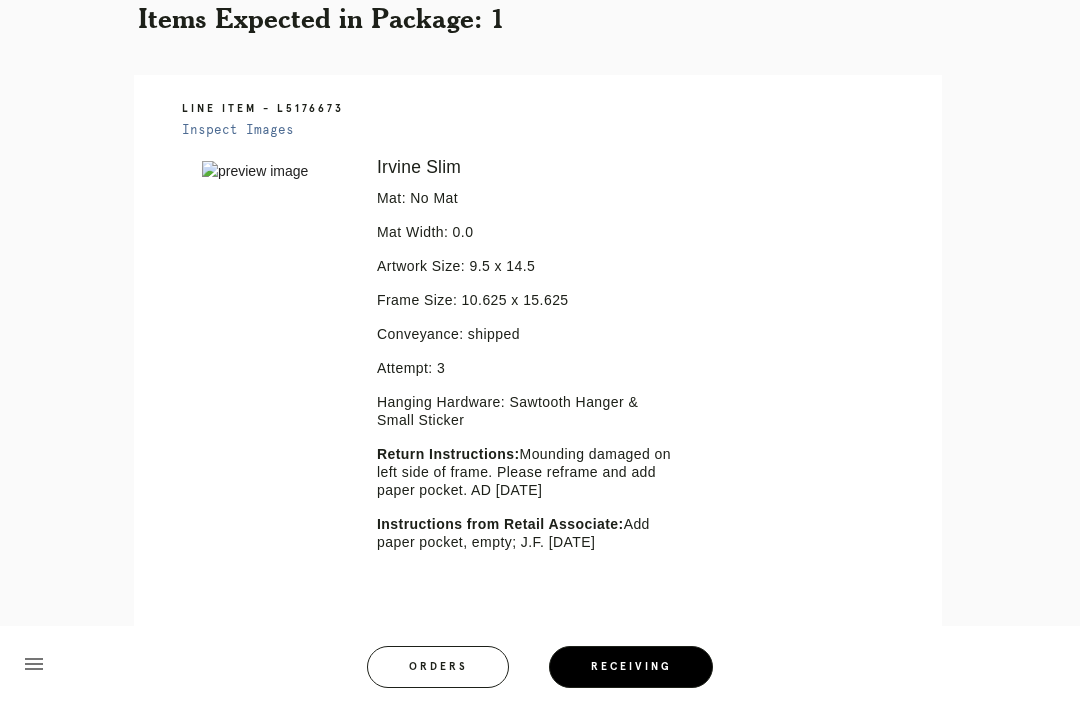 scroll, scrollTop: 474, scrollLeft: 0, axis: vertical 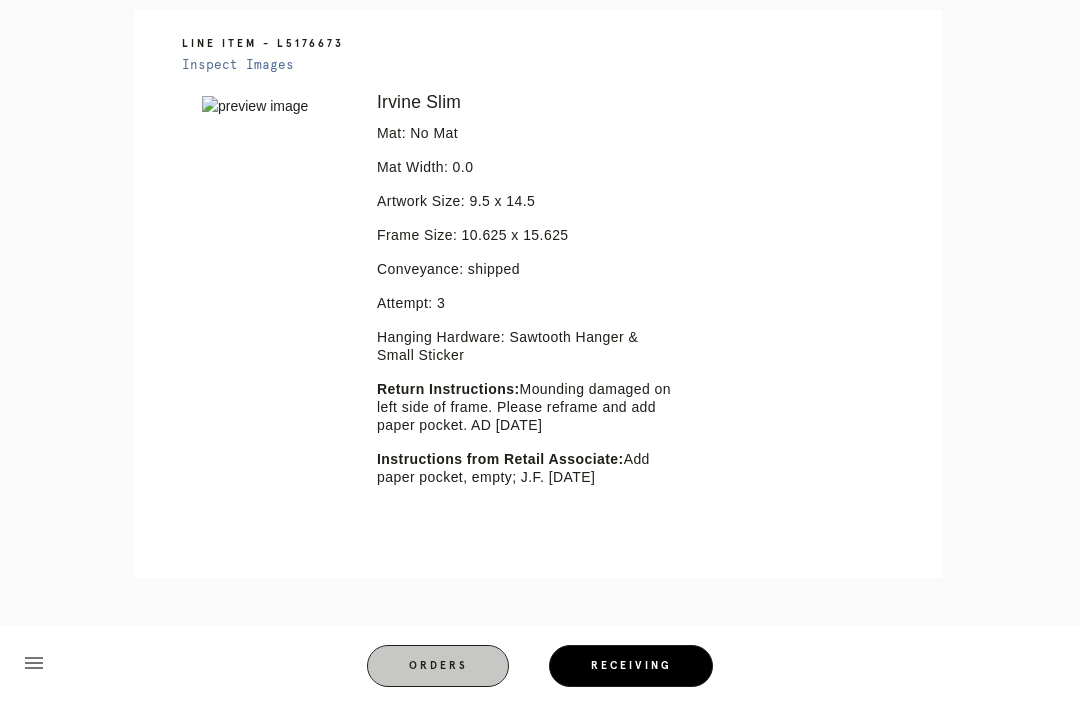 click on "Orders" at bounding box center [438, 667] 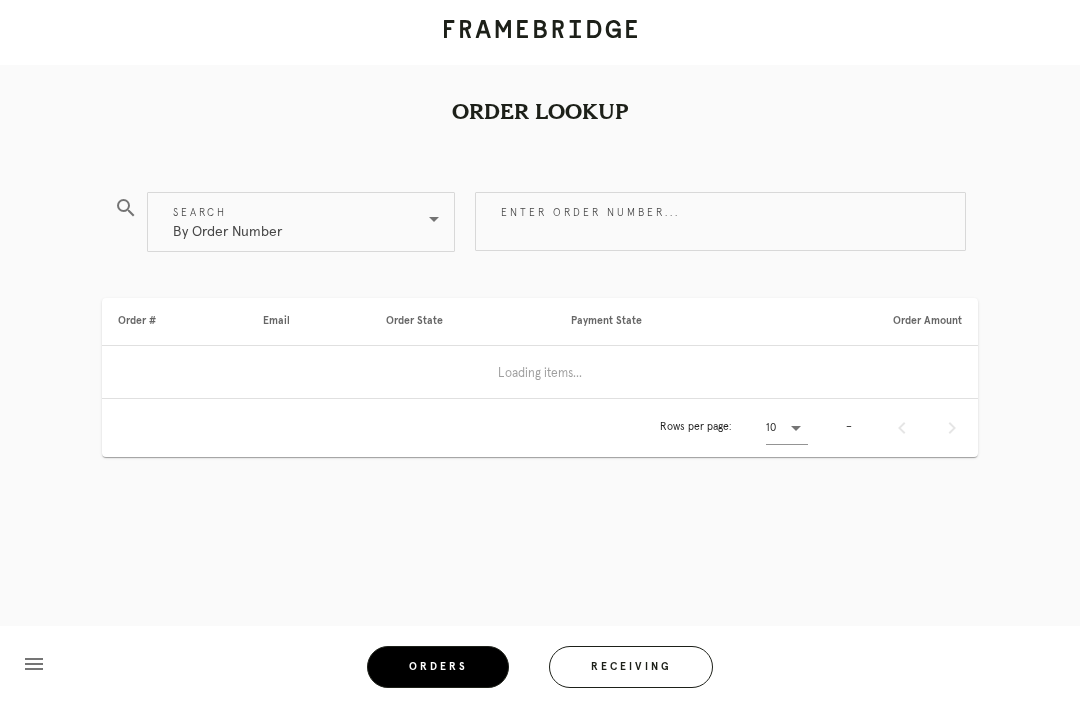 click on "Enter order number..." at bounding box center (720, 221) 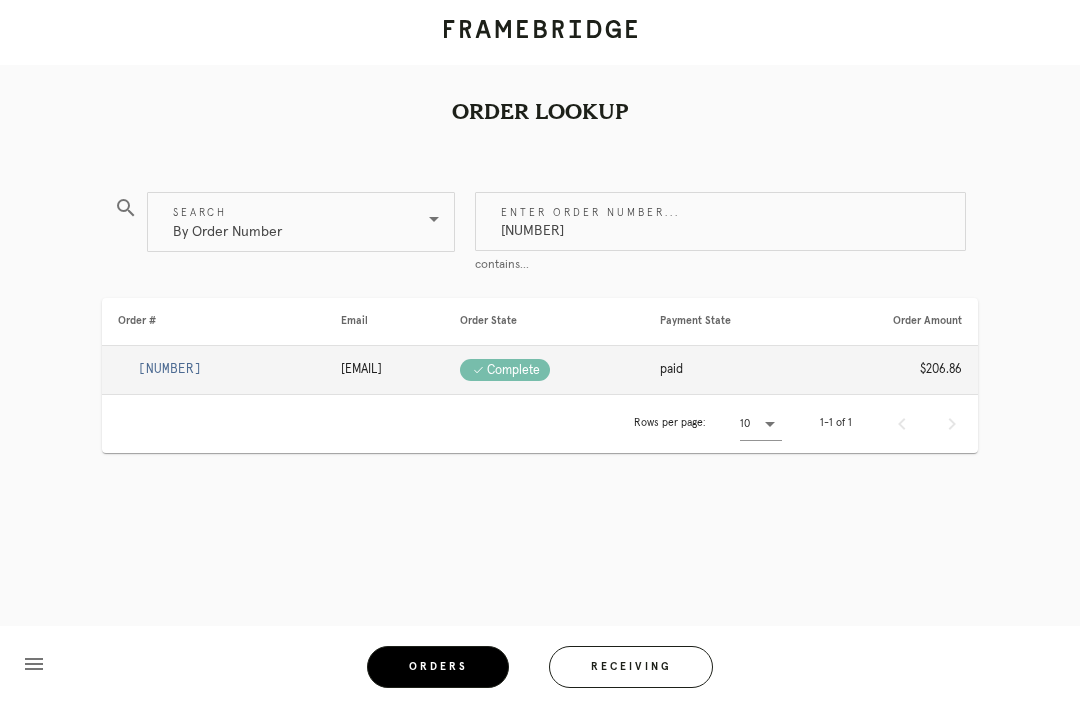 type on "M761726661" 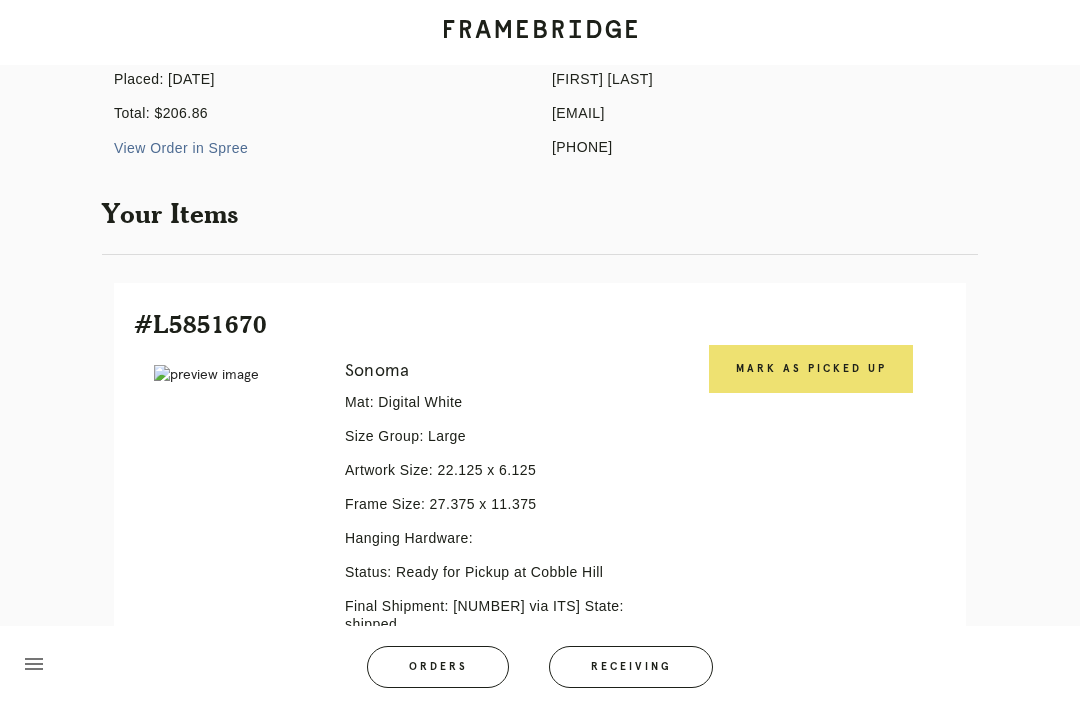 scroll, scrollTop: 446, scrollLeft: 0, axis: vertical 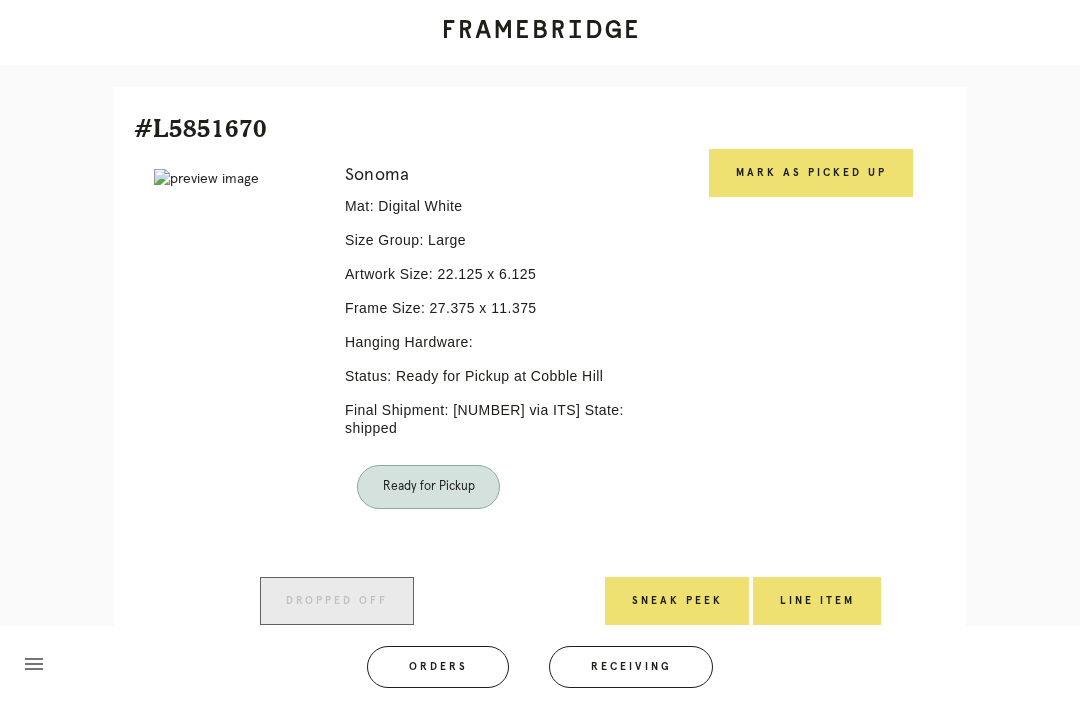 click on "Mark as Picked Up" at bounding box center [811, 173] 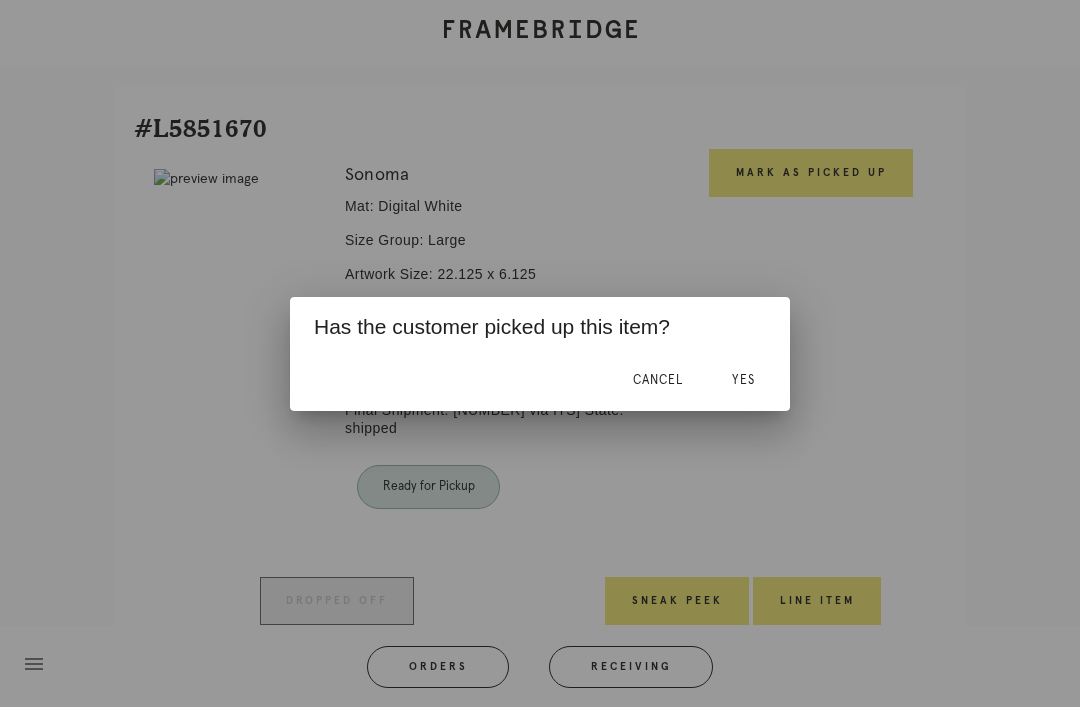 click on "Yes" at bounding box center [743, 380] 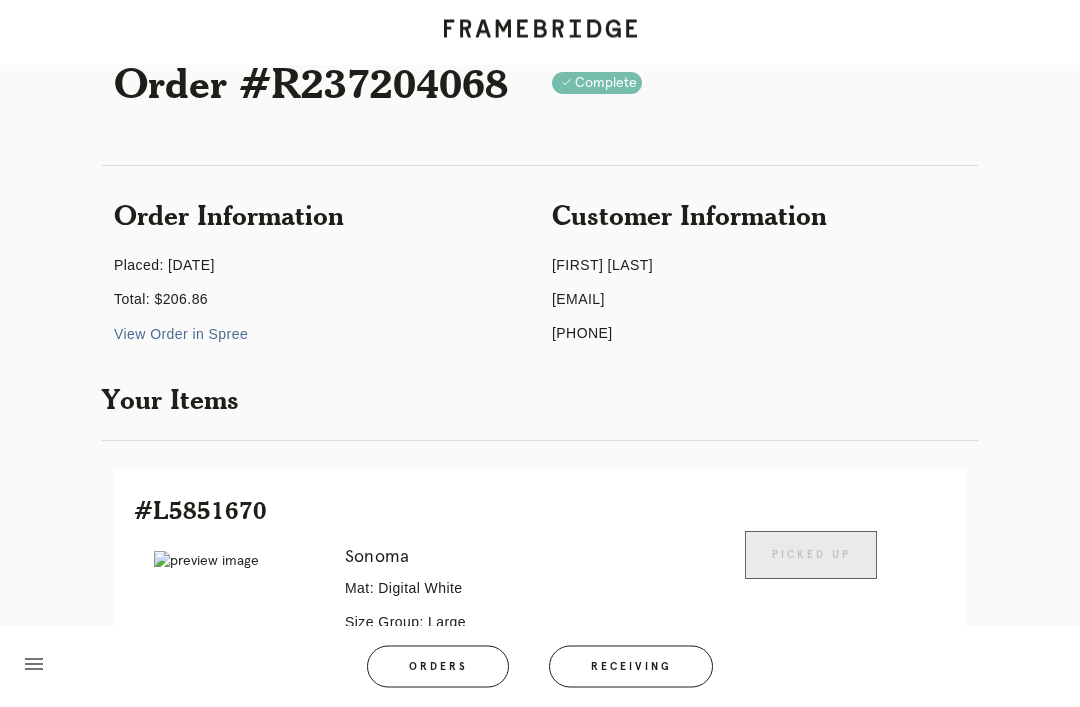 scroll, scrollTop: 0, scrollLeft: 0, axis: both 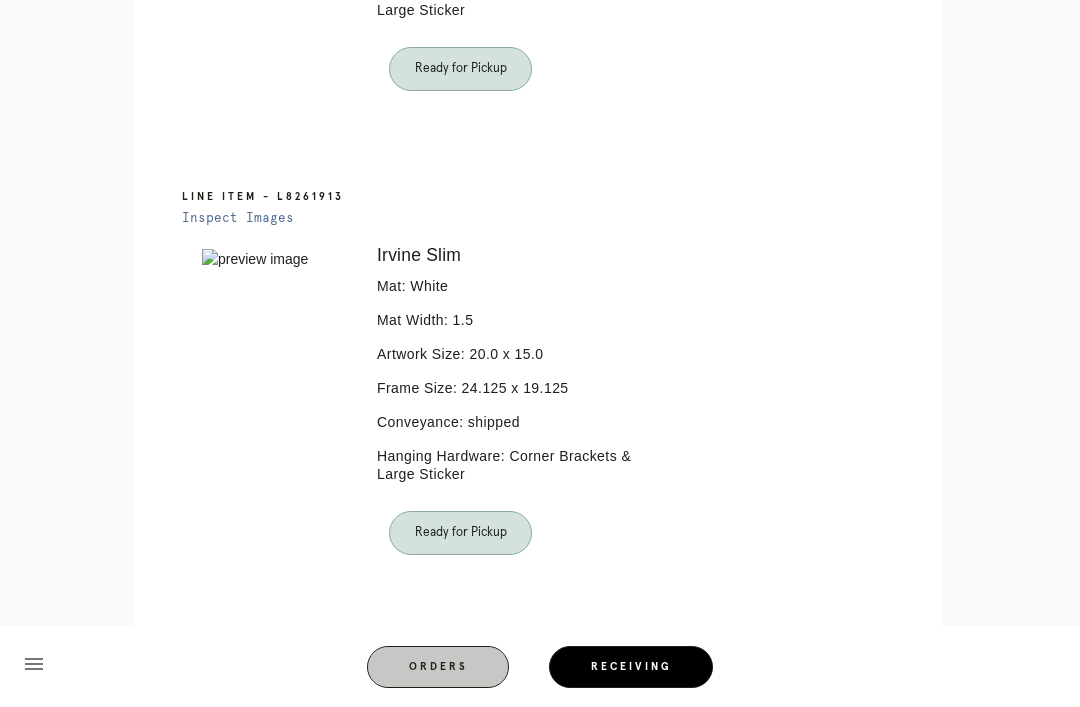 click on "Orders" at bounding box center [438, 667] 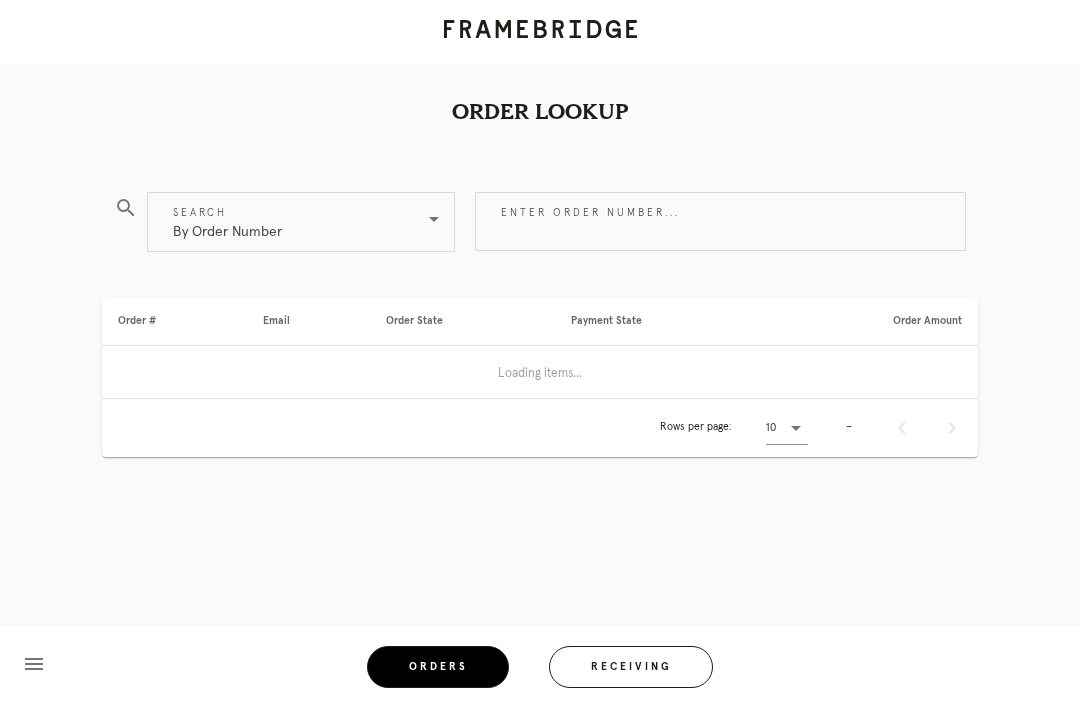 click on "Receiving" at bounding box center [631, 667] 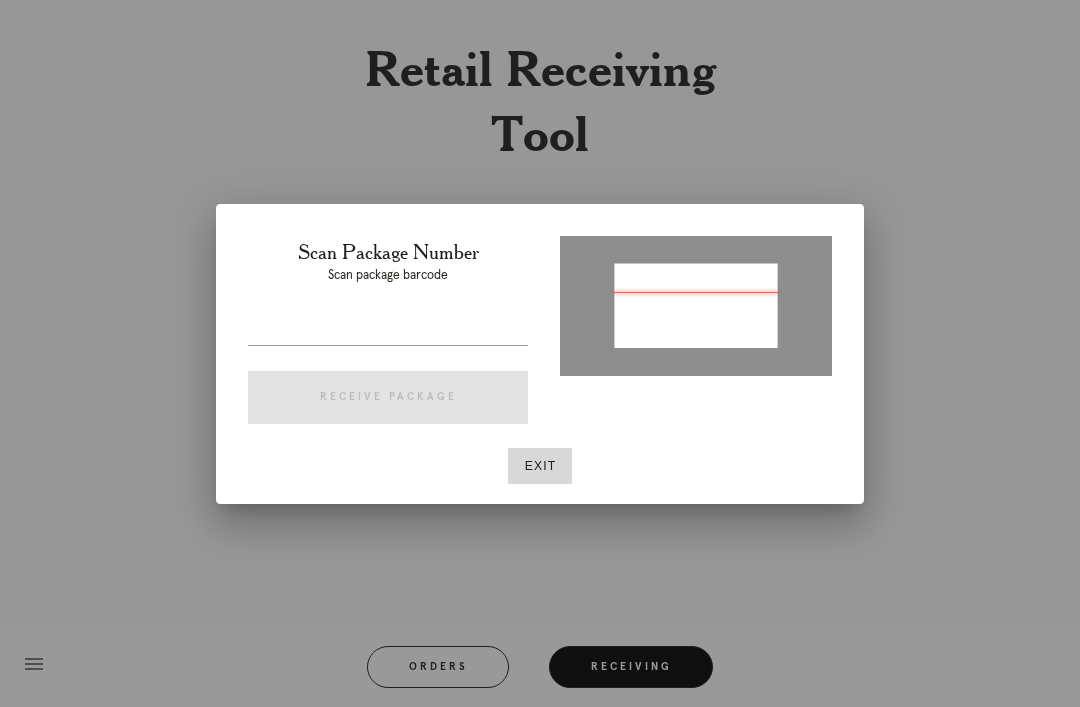 type on "P464044172157447" 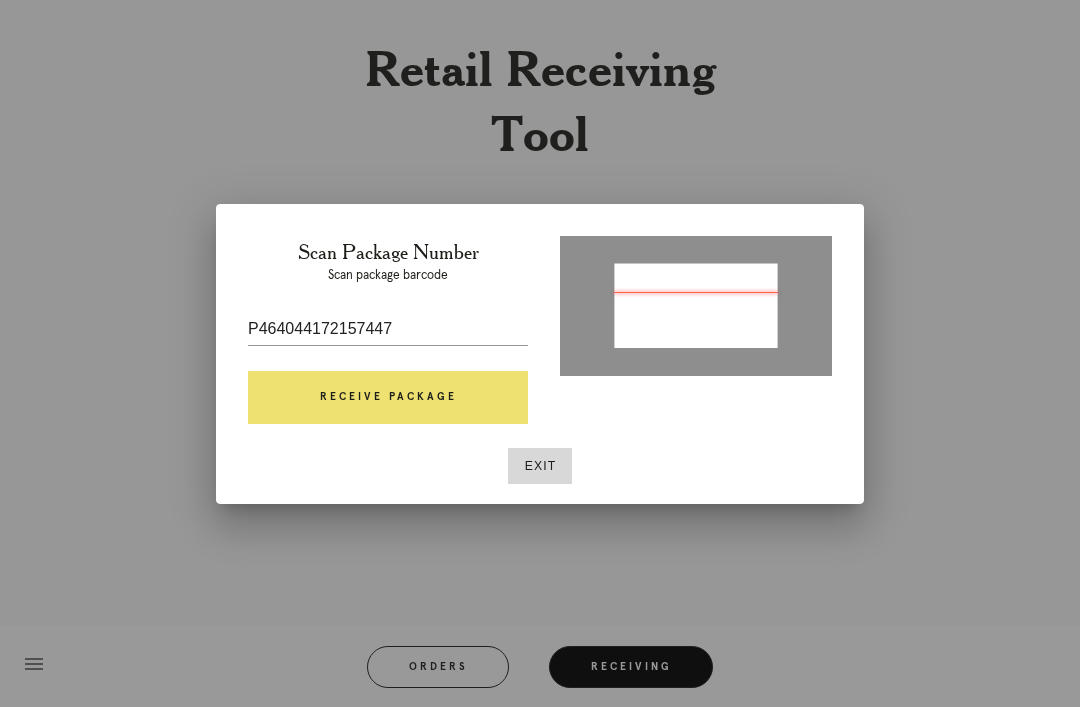 click on "Receive Package" at bounding box center [388, 398] 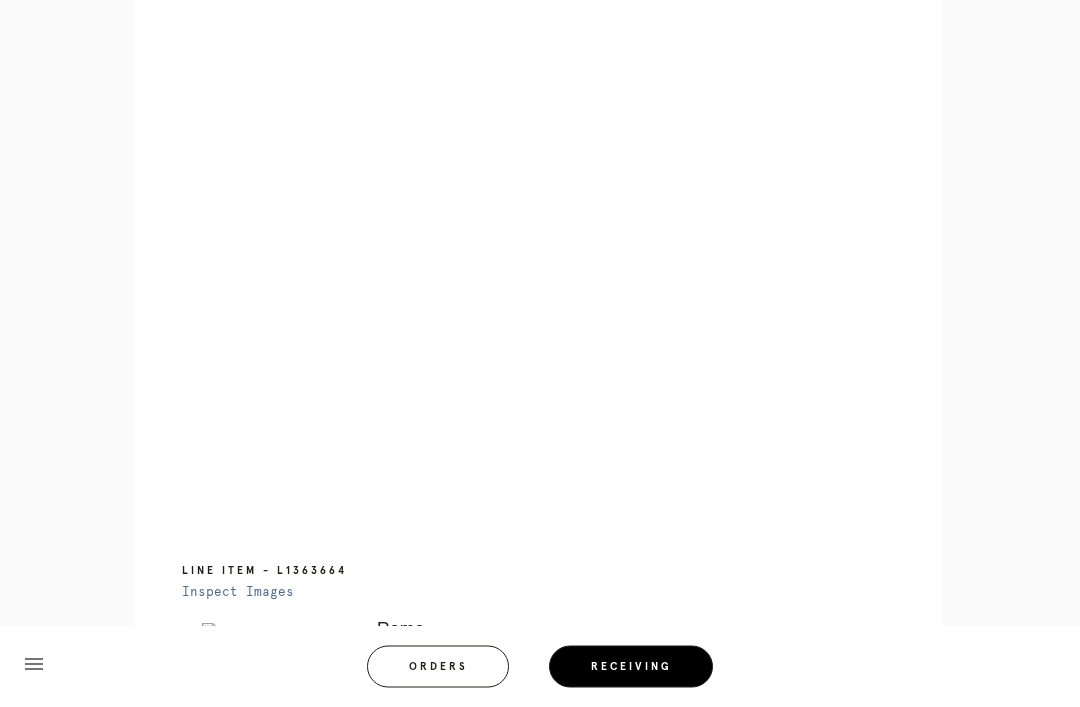 scroll, scrollTop: 1023, scrollLeft: 0, axis: vertical 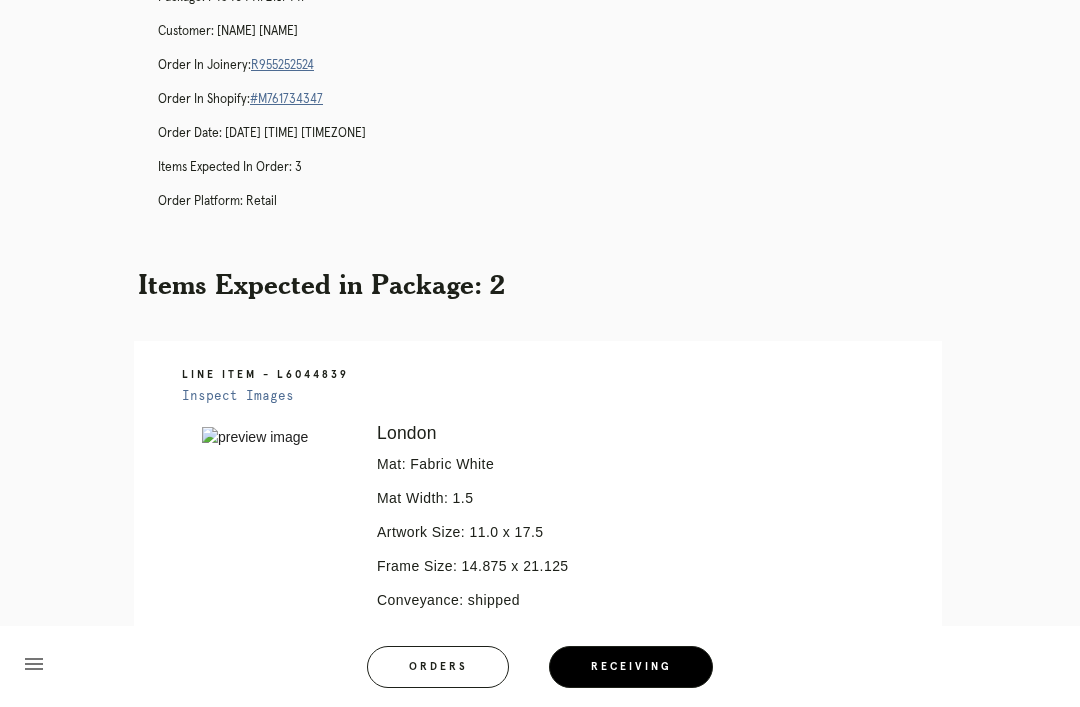 click on "Orders" at bounding box center (438, 667) 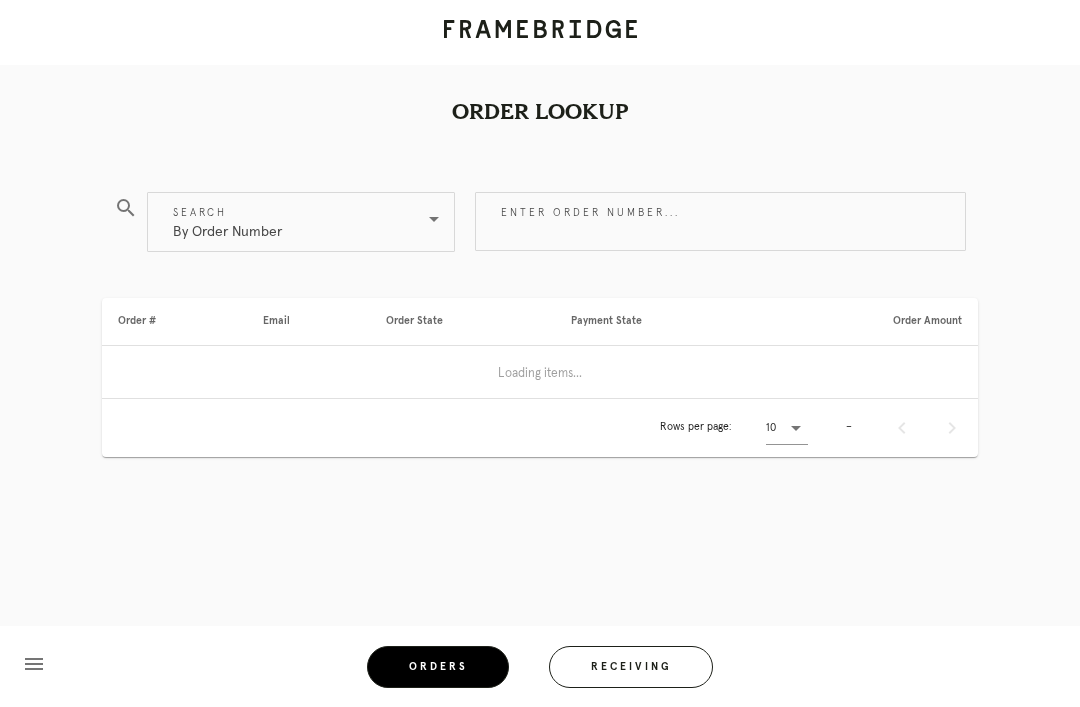 scroll, scrollTop: 64, scrollLeft: 0, axis: vertical 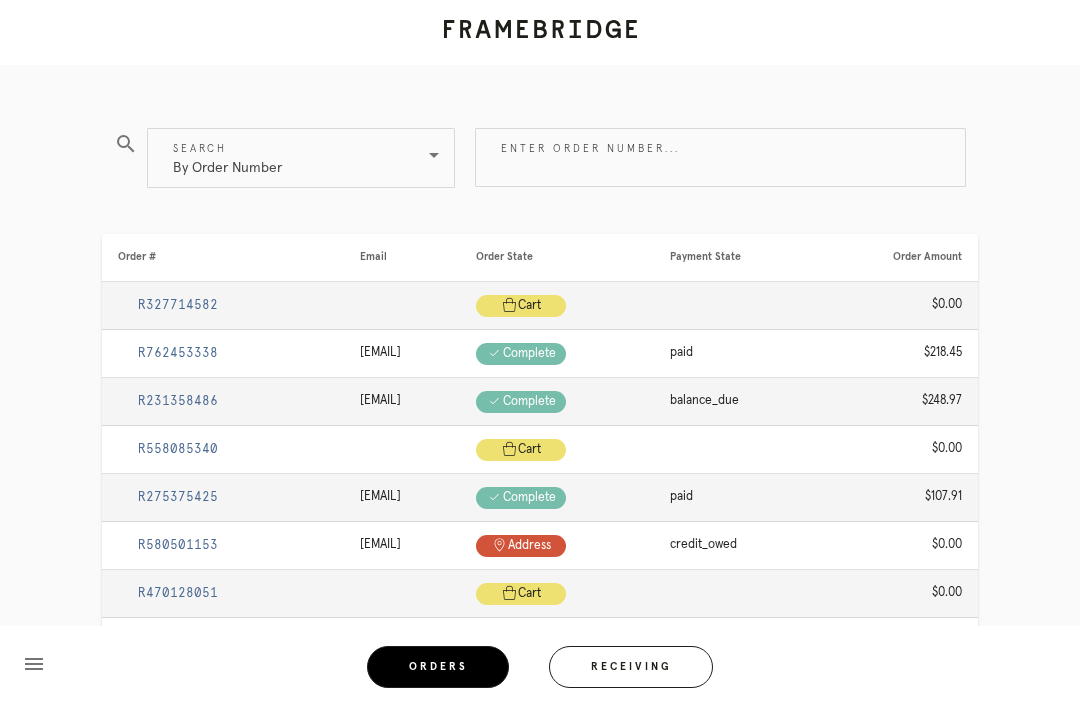 click on "Receiving" at bounding box center (631, 667) 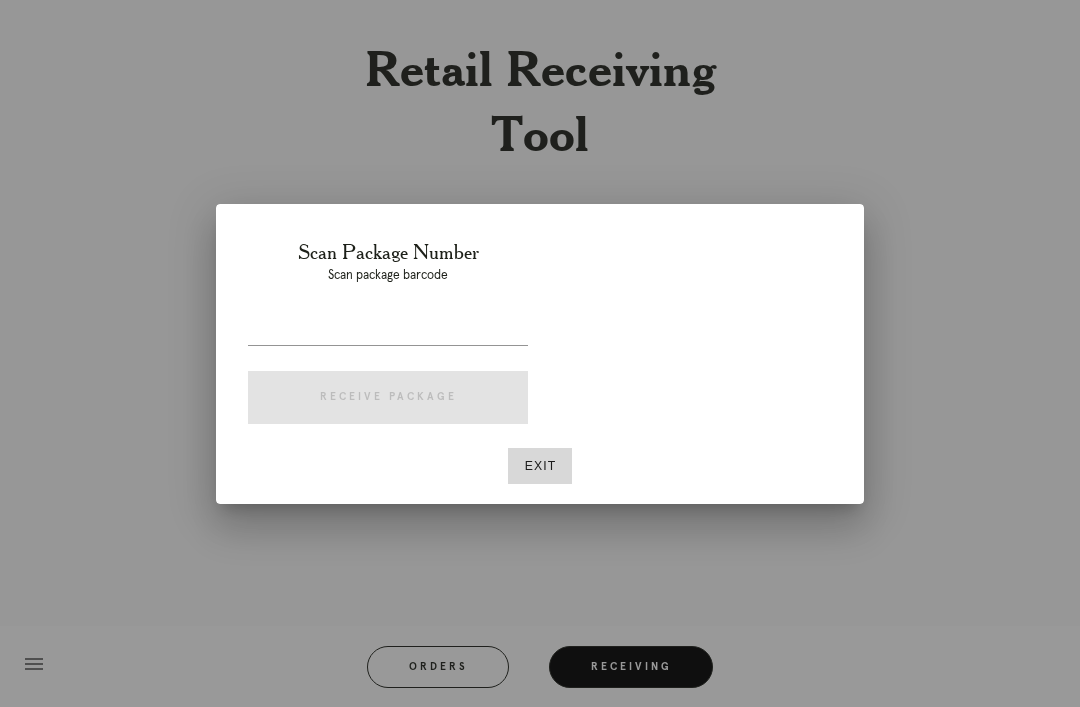 click at bounding box center [540, 353] 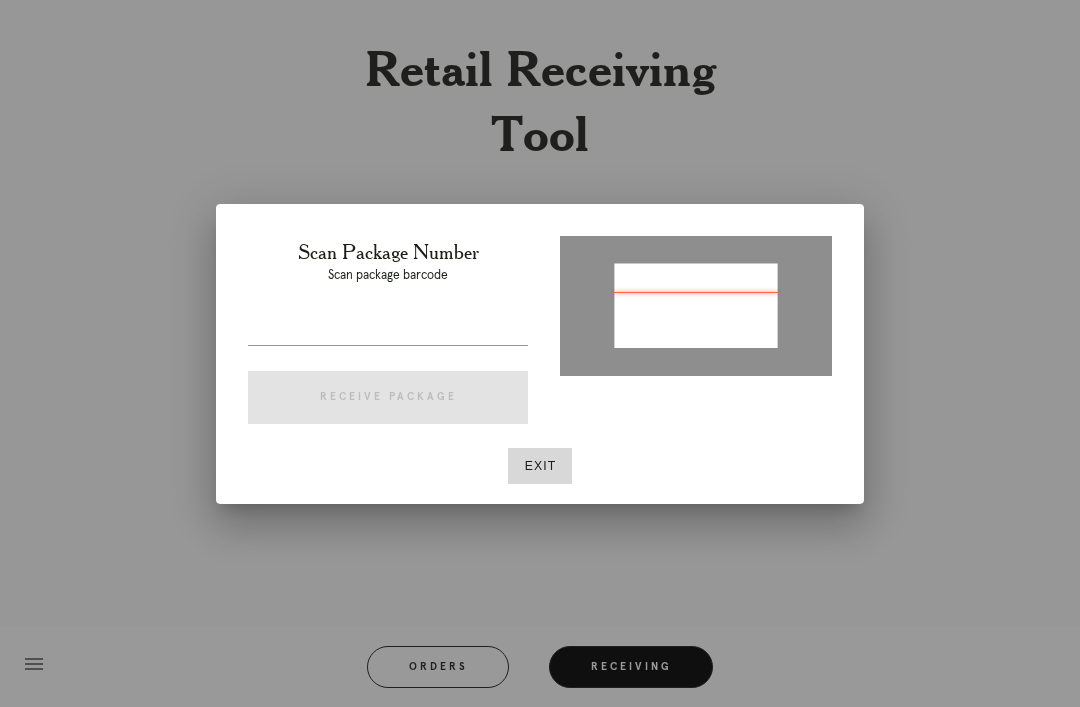 type on "[PACKAGE_ID]" 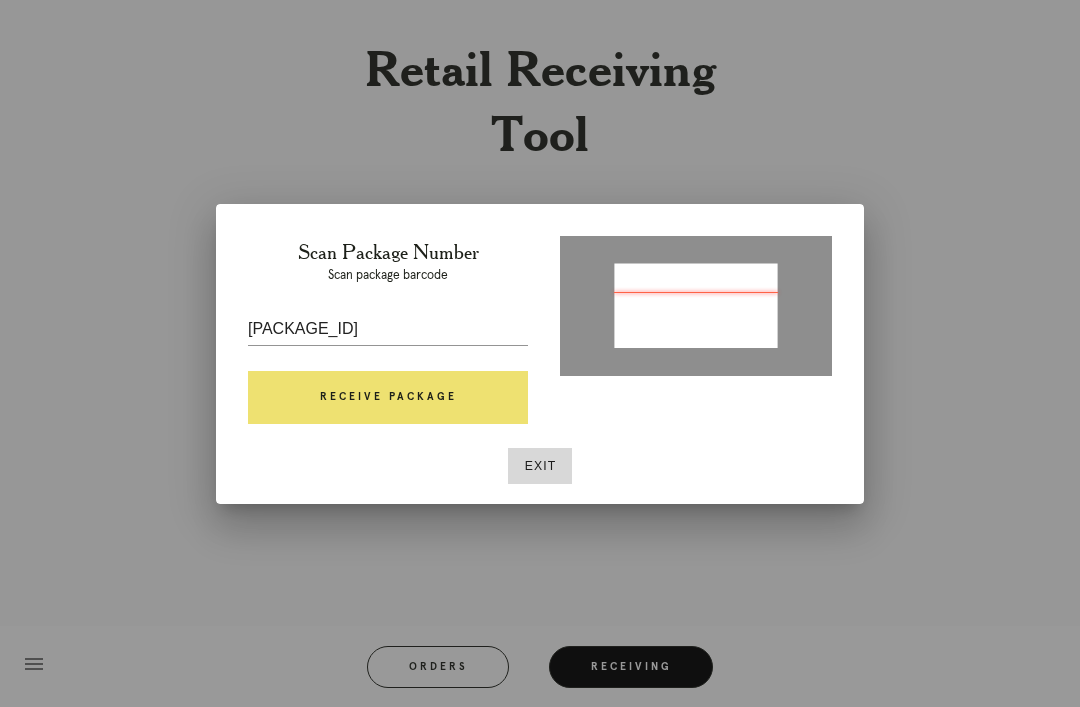click on "Receive Package" at bounding box center [388, 398] 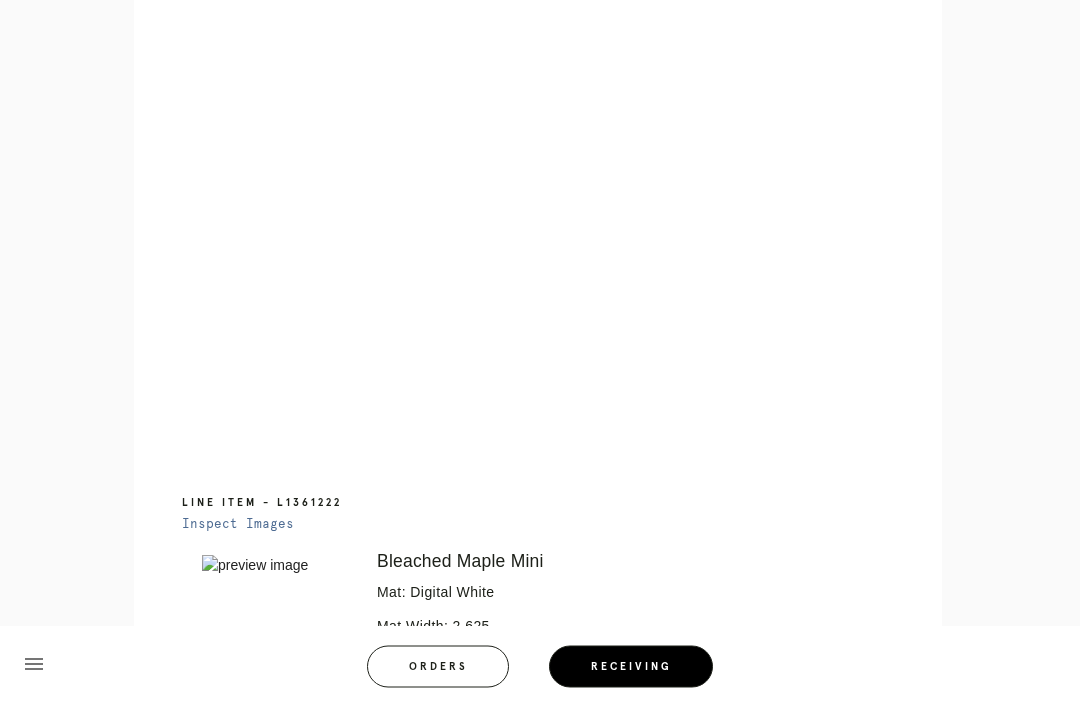 scroll, scrollTop: 1076, scrollLeft: 0, axis: vertical 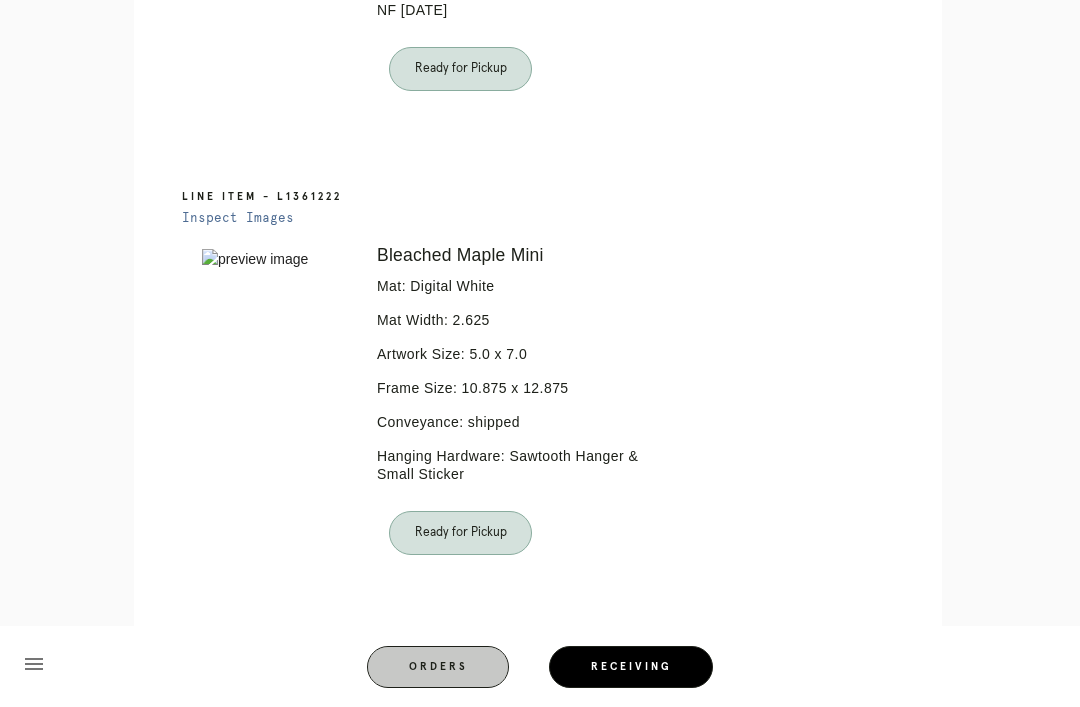 click on "Orders" at bounding box center [438, 667] 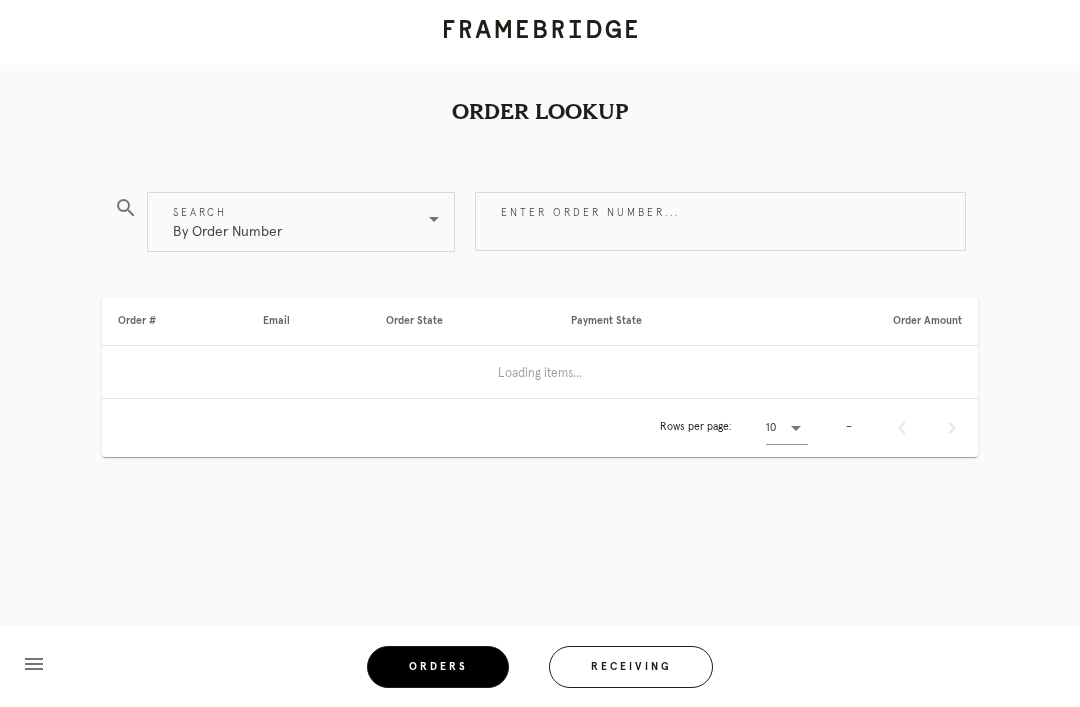 click on "Receiving" at bounding box center [631, 667] 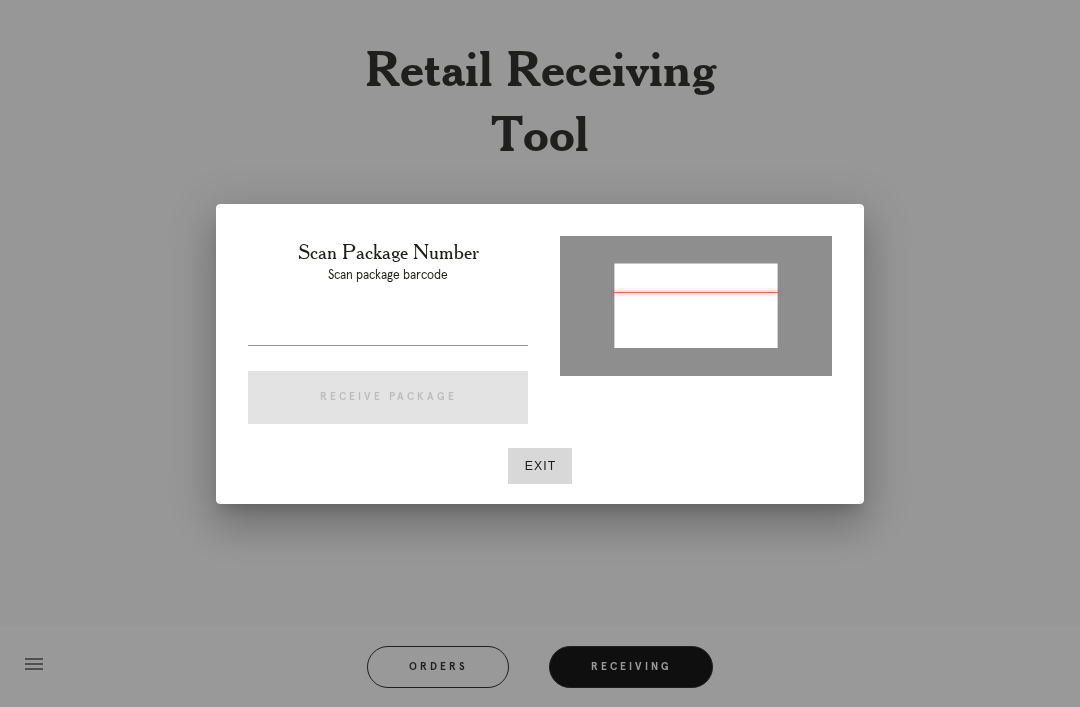 type on "[TRACKING]" 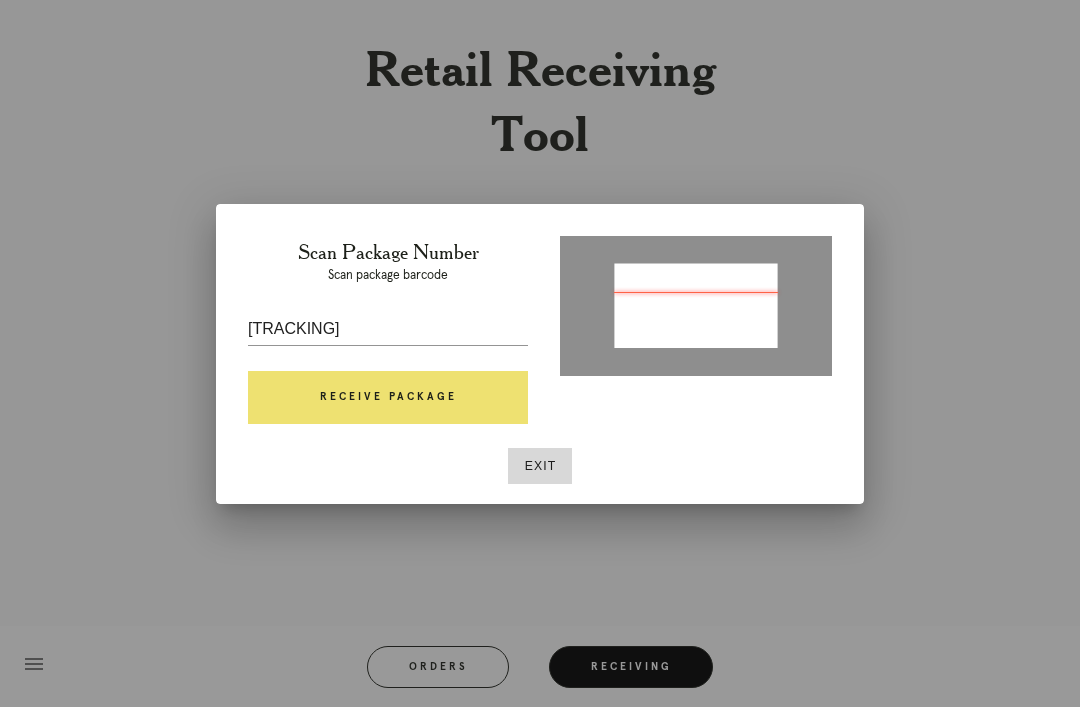 click on "Receive Package" at bounding box center (388, 398) 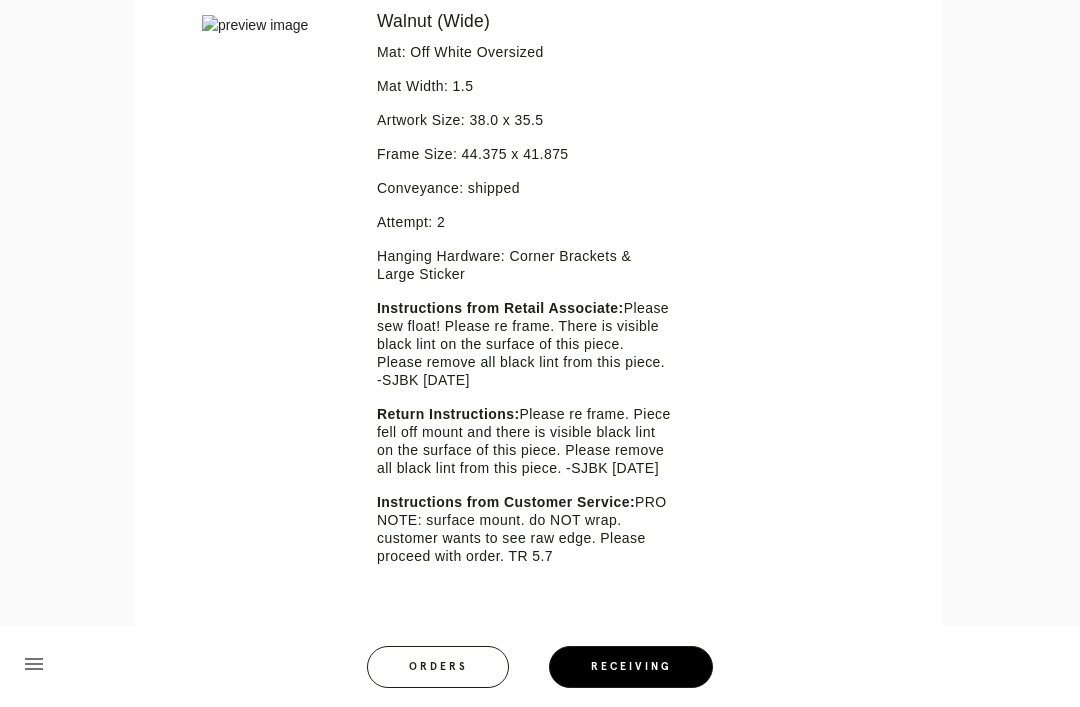 scroll, scrollTop: 585, scrollLeft: 0, axis: vertical 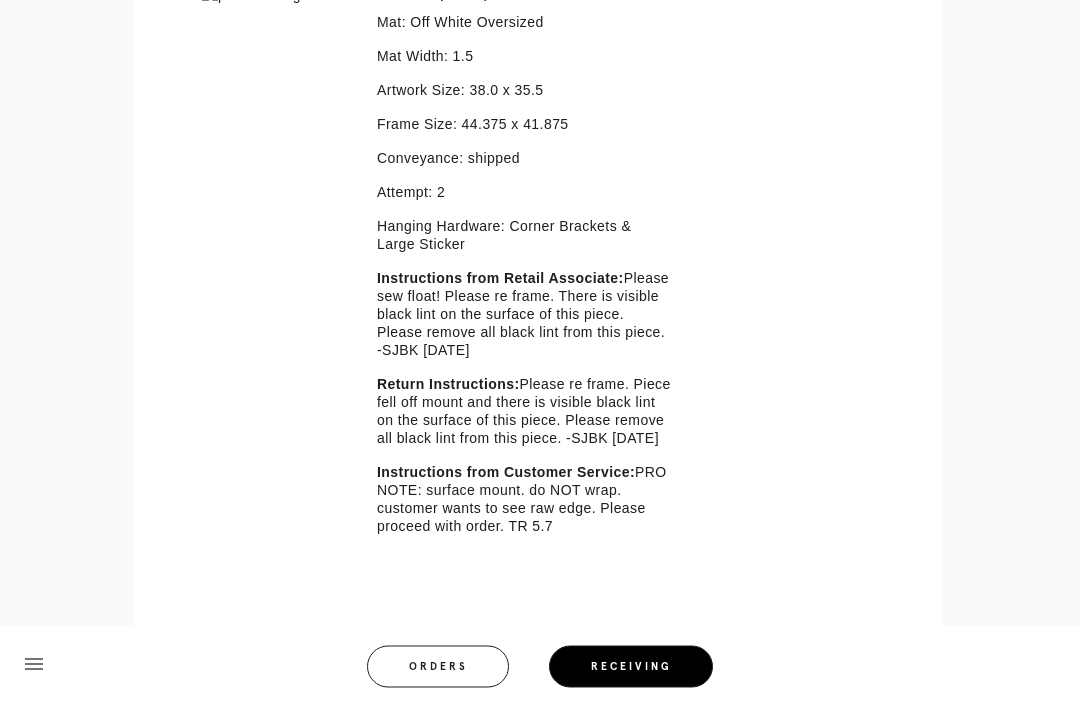 click on "menu
Orders
Receiving
Logged in as:   justin.forrester@framebridge.com   Cobble Hill
Logout" at bounding box center [540, 673] 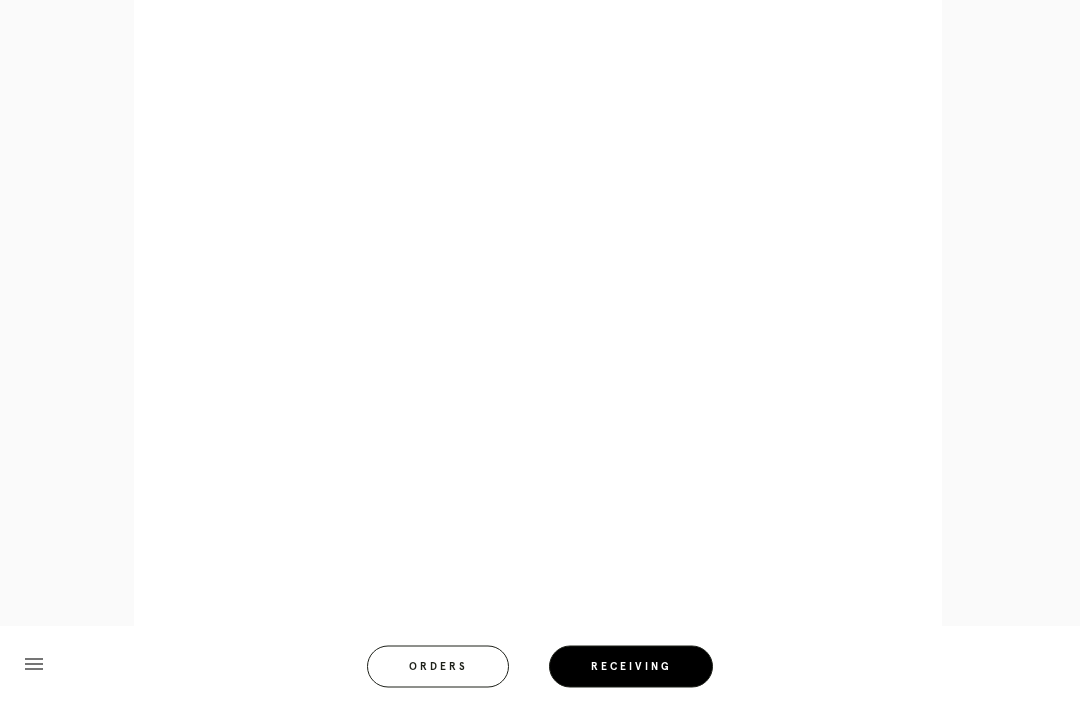 scroll, scrollTop: 1137, scrollLeft: 0, axis: vertical 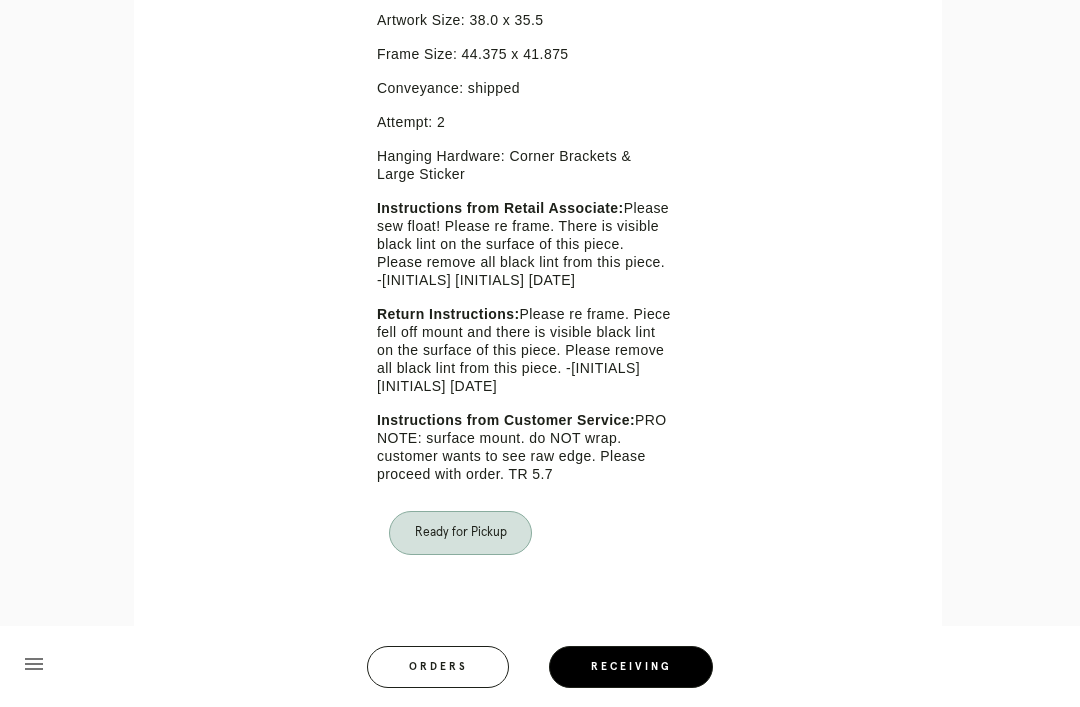 click on "Orders" at bounding box center (438, 667) 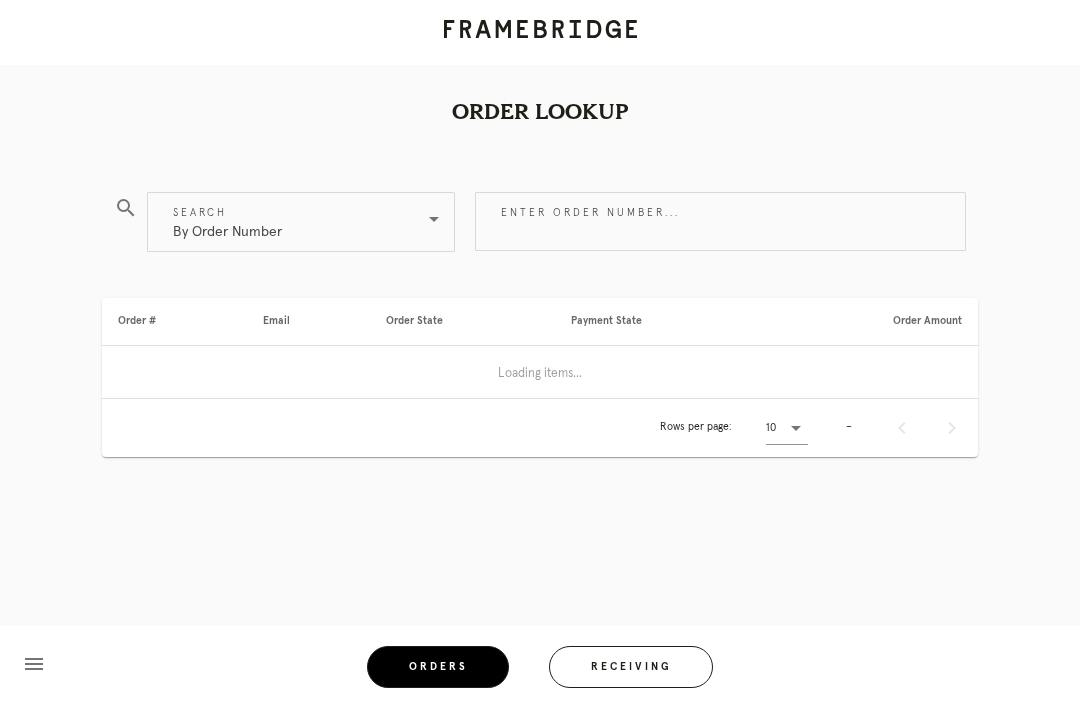 scroll, scrollTop: 0, scrollLeft: 0, axis: both 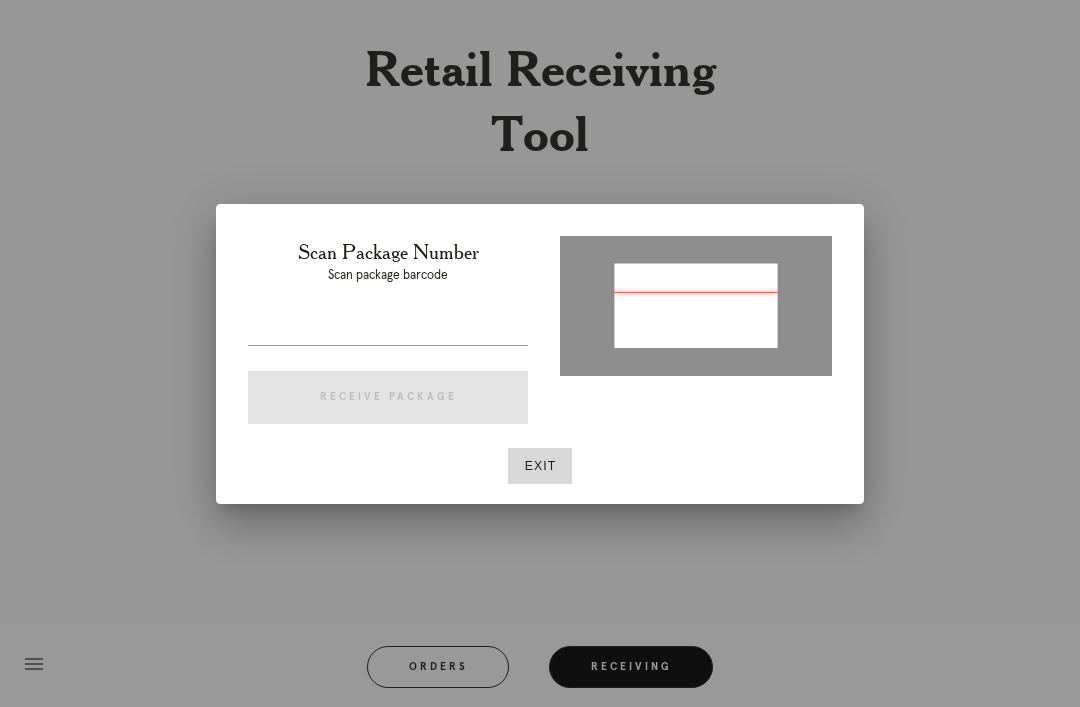 type on "P225229511490161" 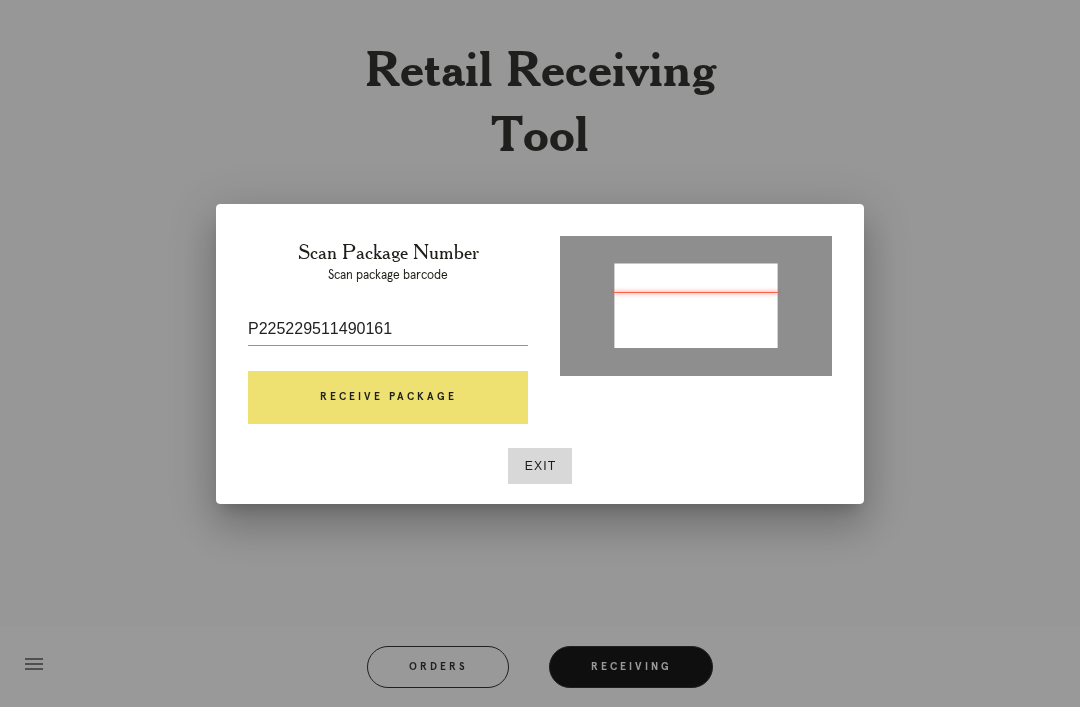 click on "Receive Package" at bounding box center (388, 398) 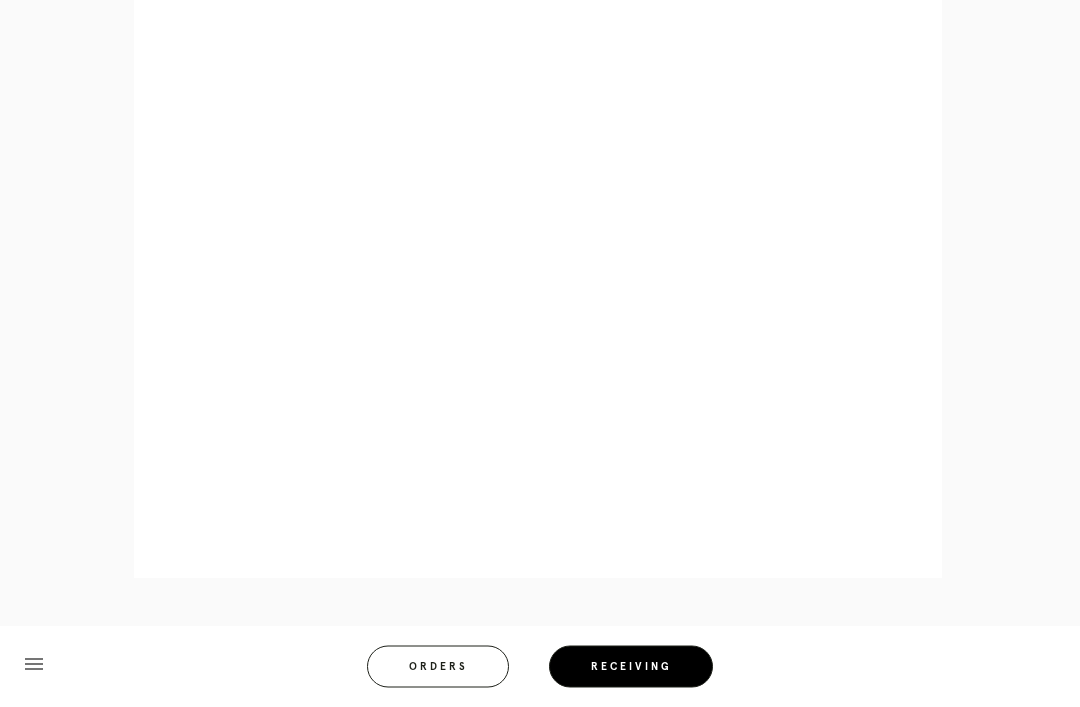 scroll, scrollTop: 858, scrollLeft: 0, axis: vertical 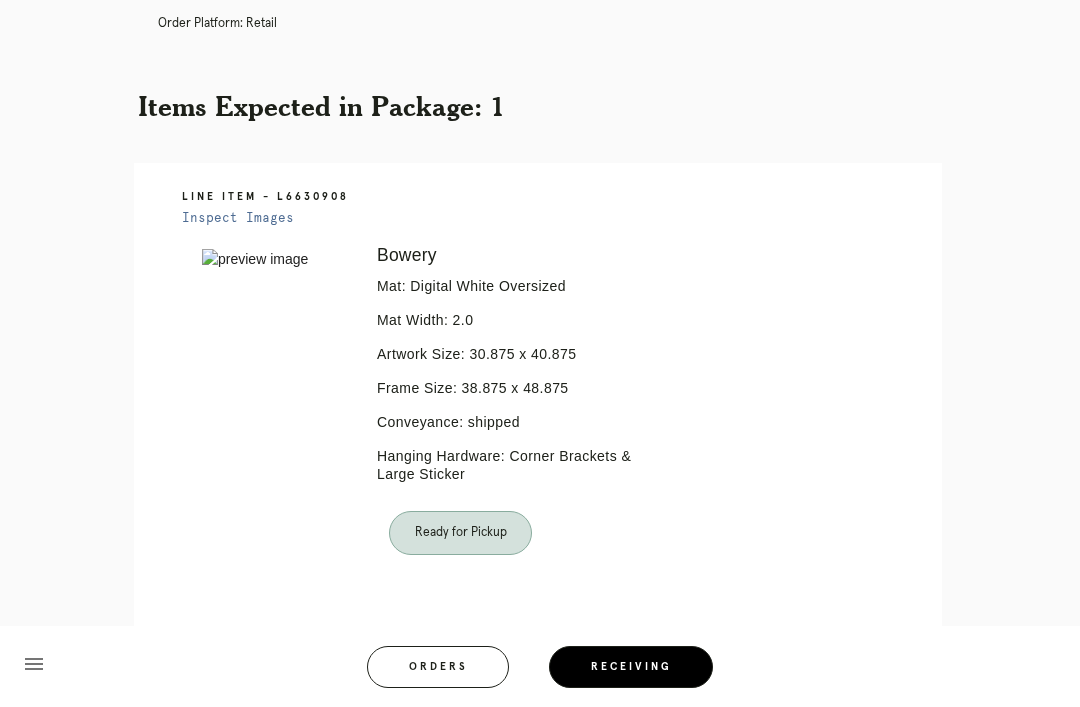 click on "Orders" at bounding box center [438, 667] 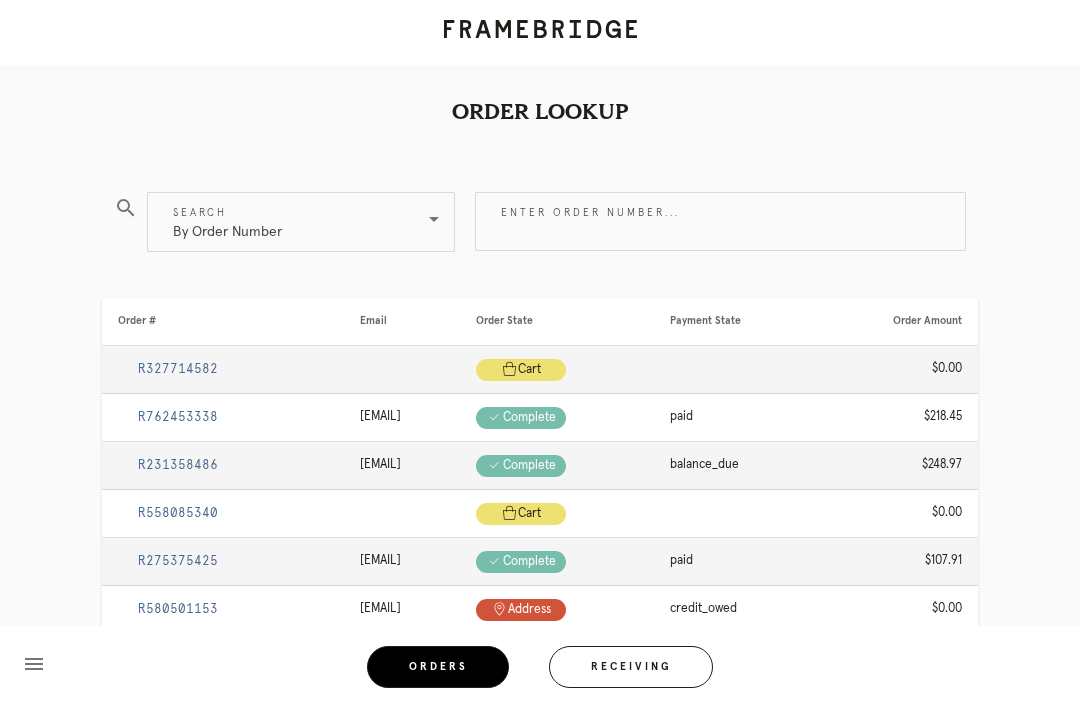click on "Receiving" at bounding box center (631, 667) 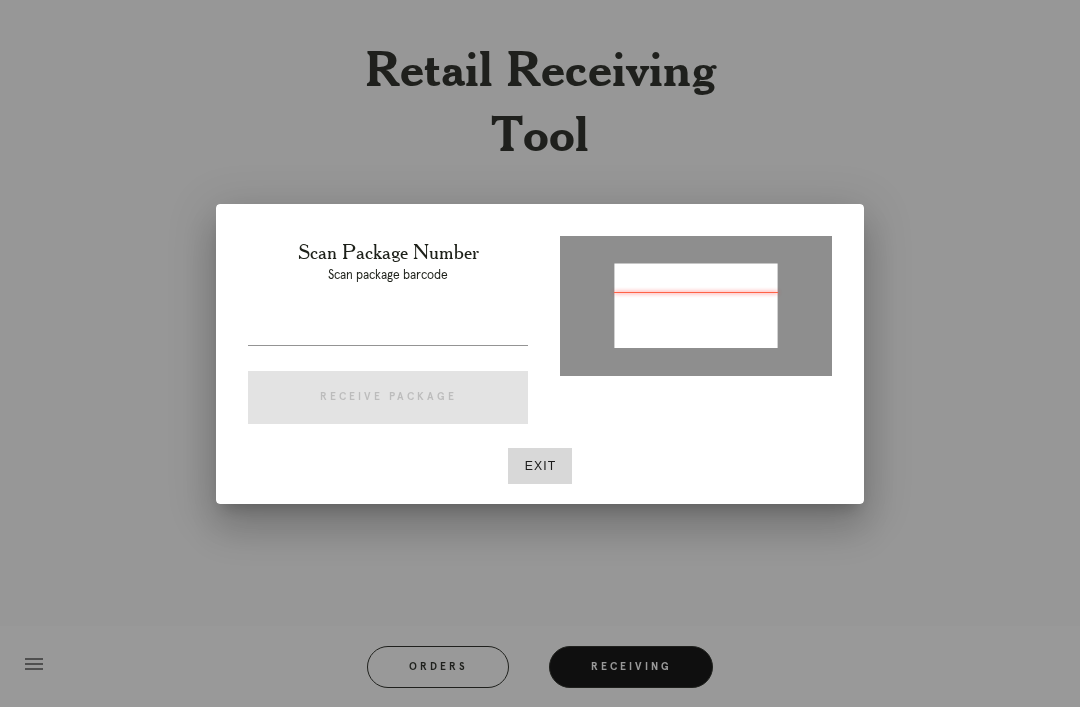 type on "P212463063739921" 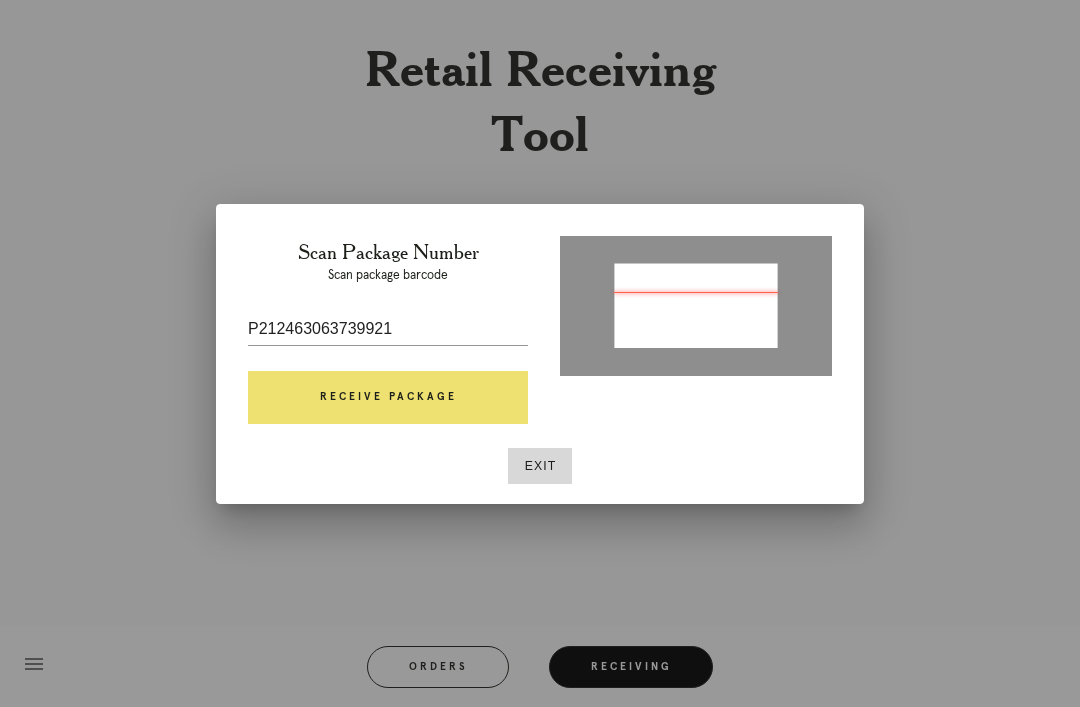 click on "Receive Package" at bounding box center [388, 398] 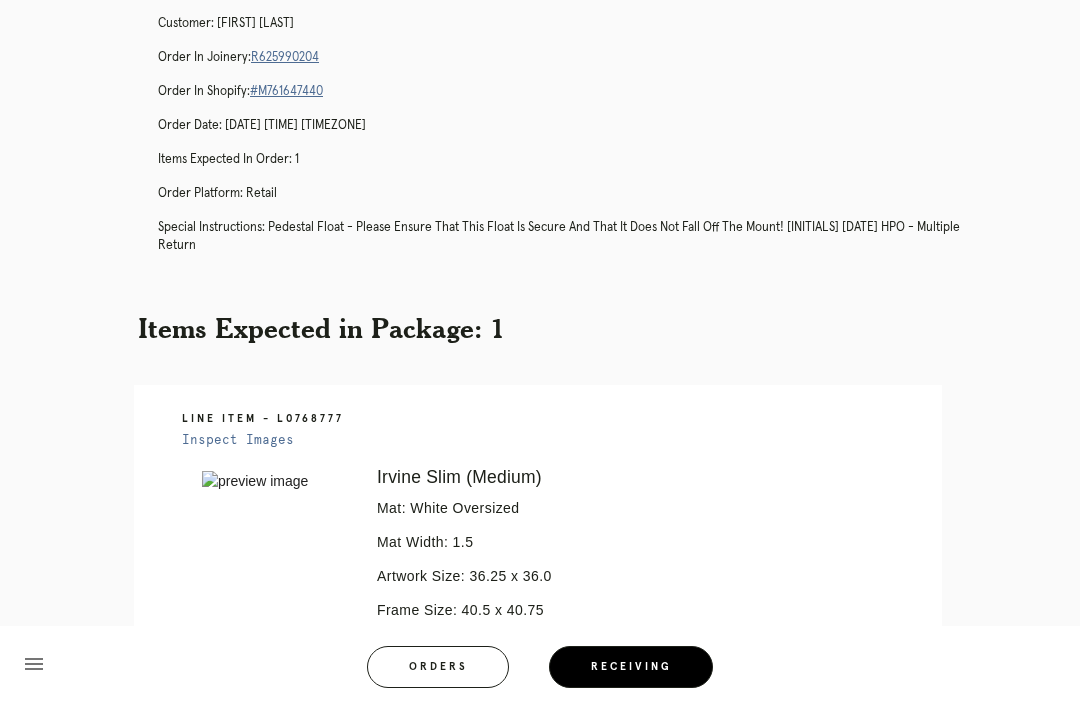 scroll, scrollTop: 433, scrollLeft: 0, axis: vertical 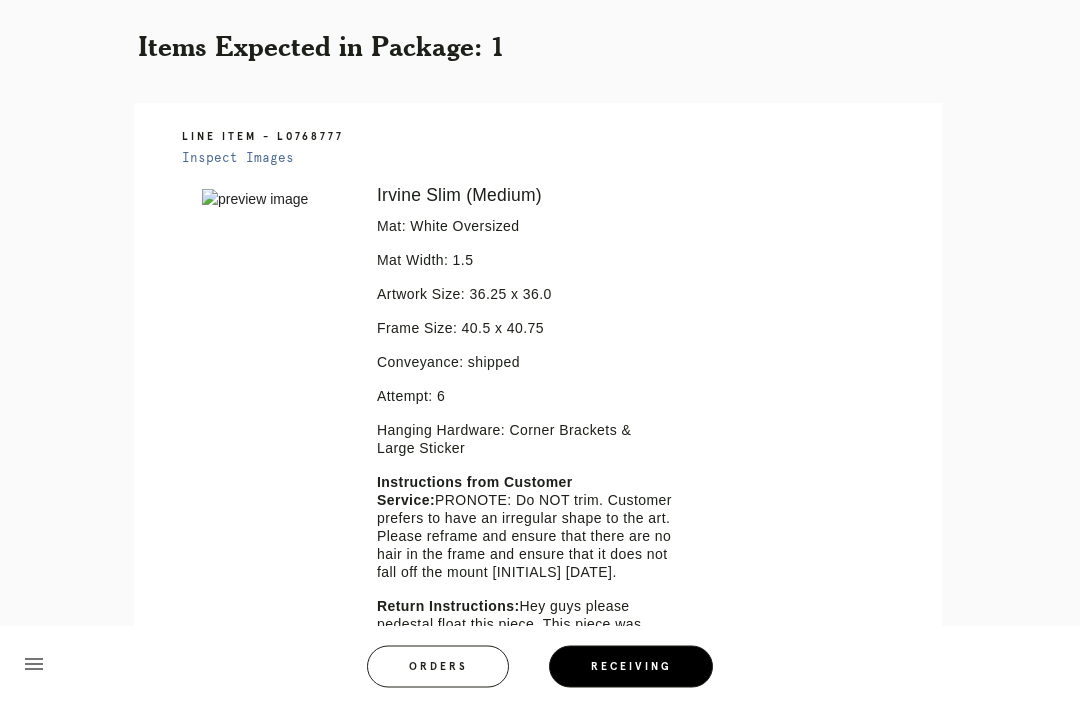 click at bounding box center (275, 200) 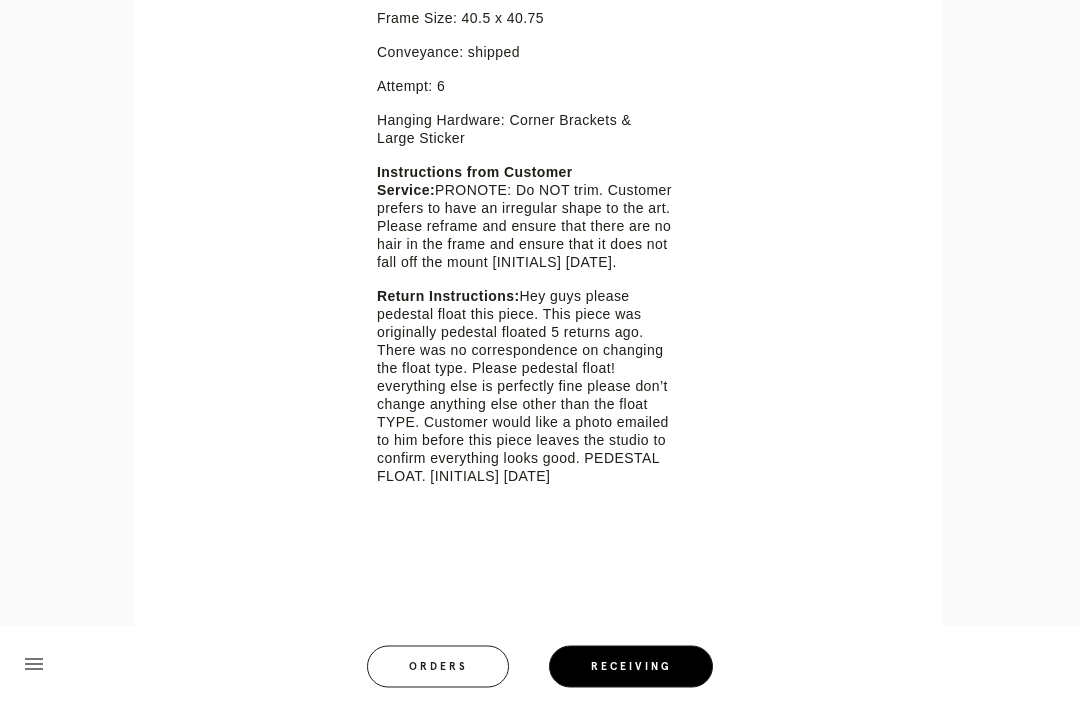 scroll, scrollTop: 745, scrollLeft: 0, axis: vertical 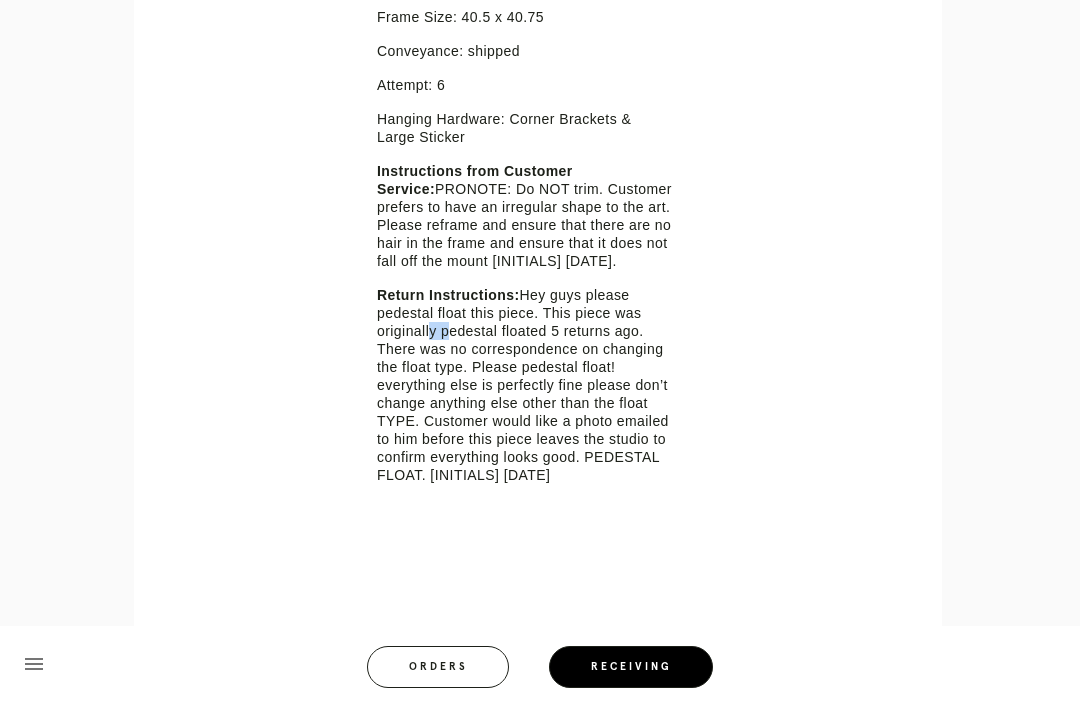 click on "Error retreiving frame spec #9738740
Irvine Slim (Medium)
Mat: White Oversized
Mat Width: 1.5
Artwork Size:
36.25
x
36.0
Frame Size:
40.5
x
40.75
Conveyance: shipped
Attempt: 6
Hanging Hardware: Corner Brackets & Large Sticker
Instructions from Customer Service:
PRONOTE: Do NOT trim. Customer prefers to have an irregular shape to the art. Please reframe and ensure that there are no hair in the frame and ensure that it does not fall off the mount JR 7/8.
Return Instructions:" at bounding box center (556, 271) 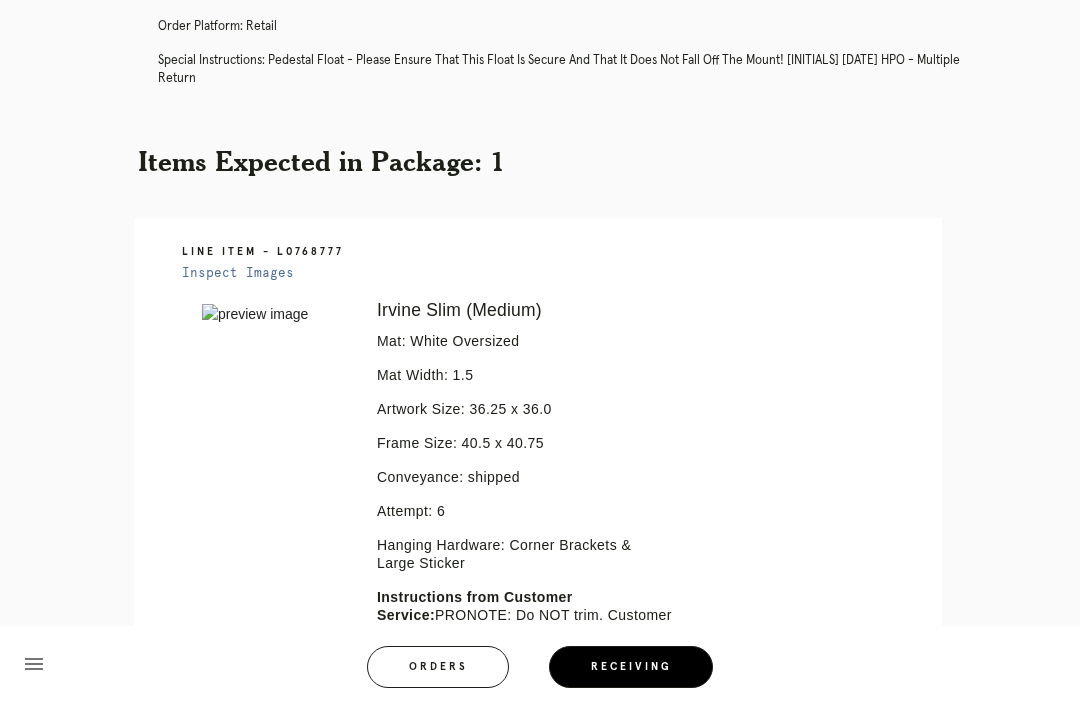 scroll, scrollTop: 321, scrollLeft: 0, axis: vertical 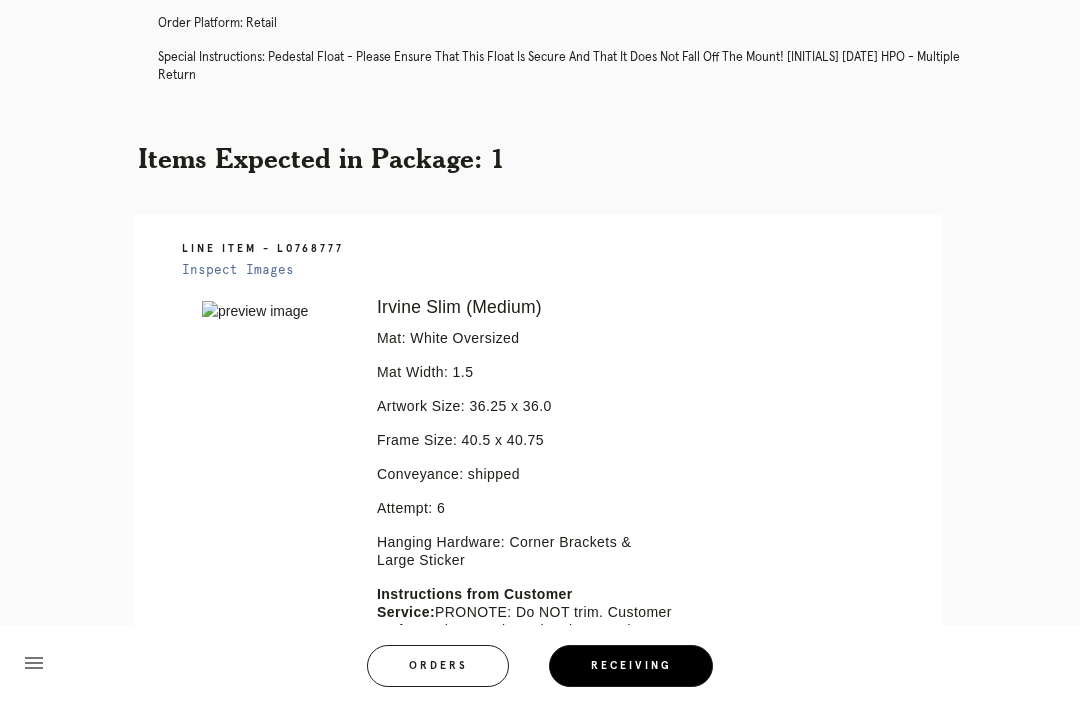 click on "Inspect Images" at bounding box center [238, 271] 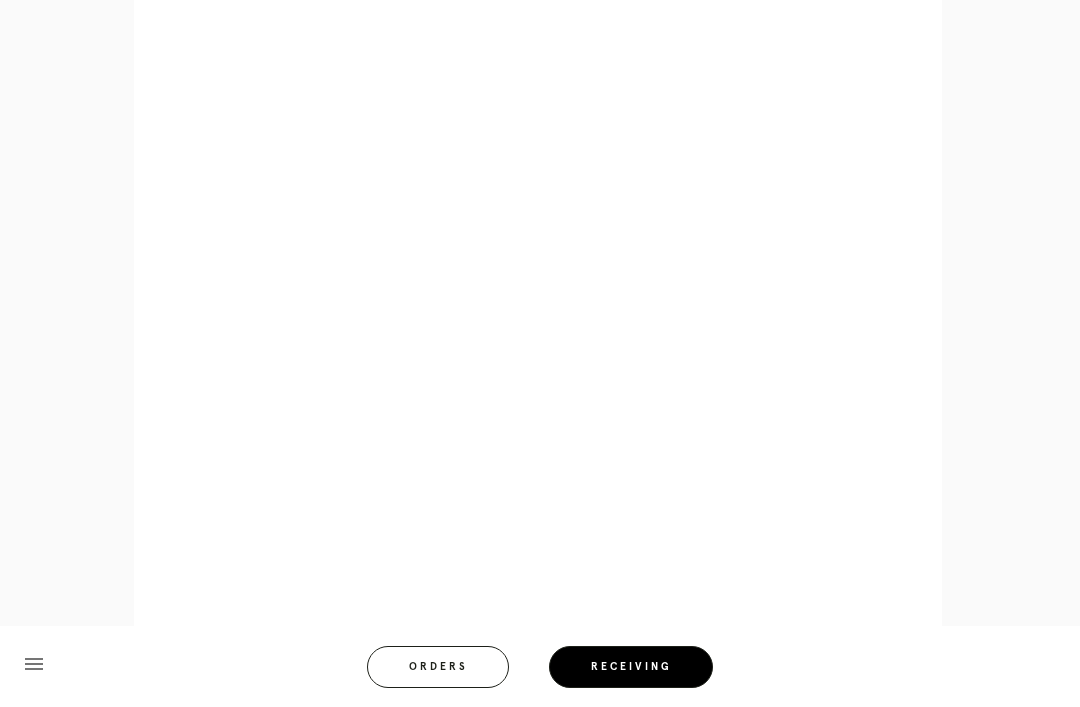 scroll, scrollTop: 1217, scrollLeft: 0, axis: vertical 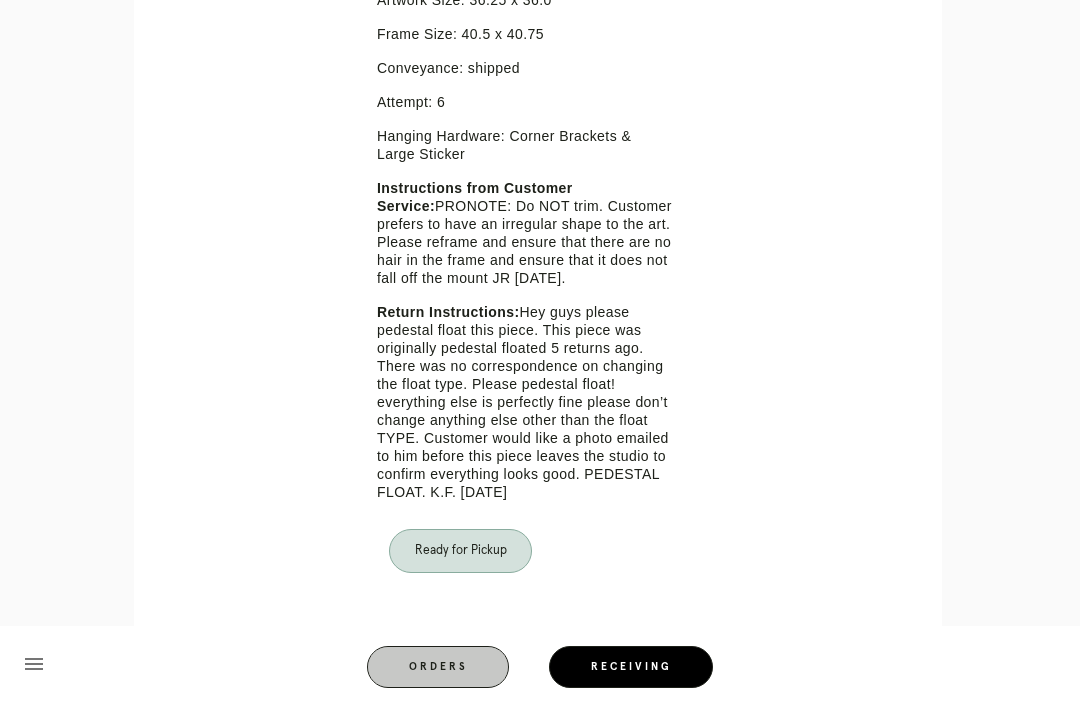 click on "Orders" at bounding box center [438, 667] 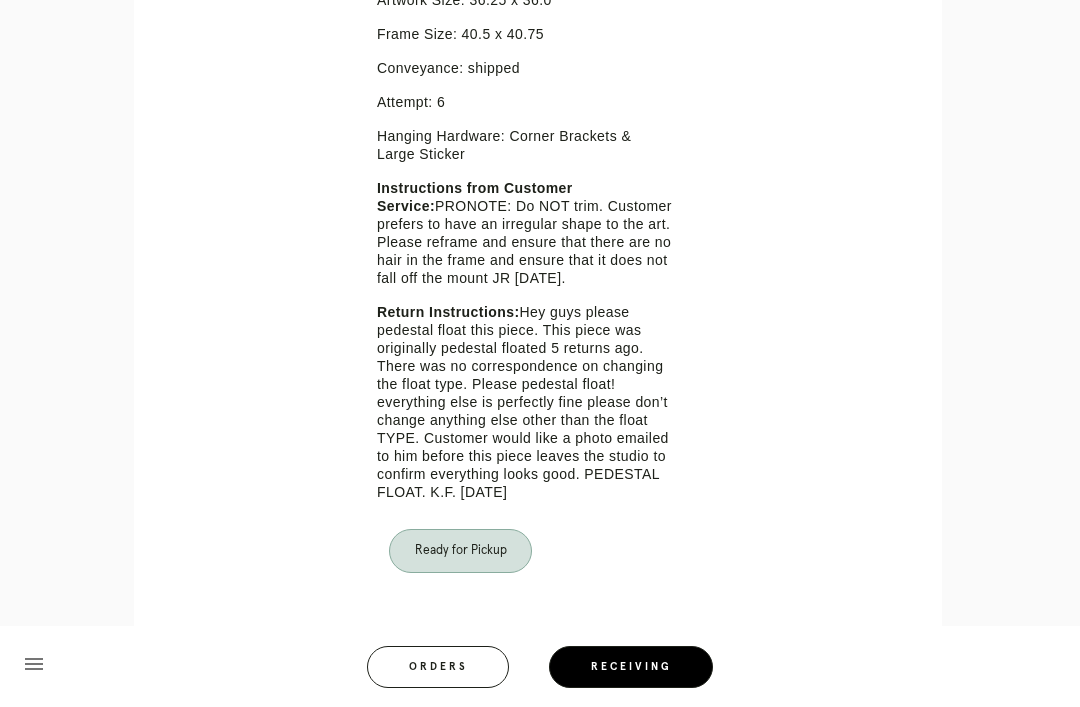 scroll, scrollTop: 0, scrollLeft: 0, axis: both 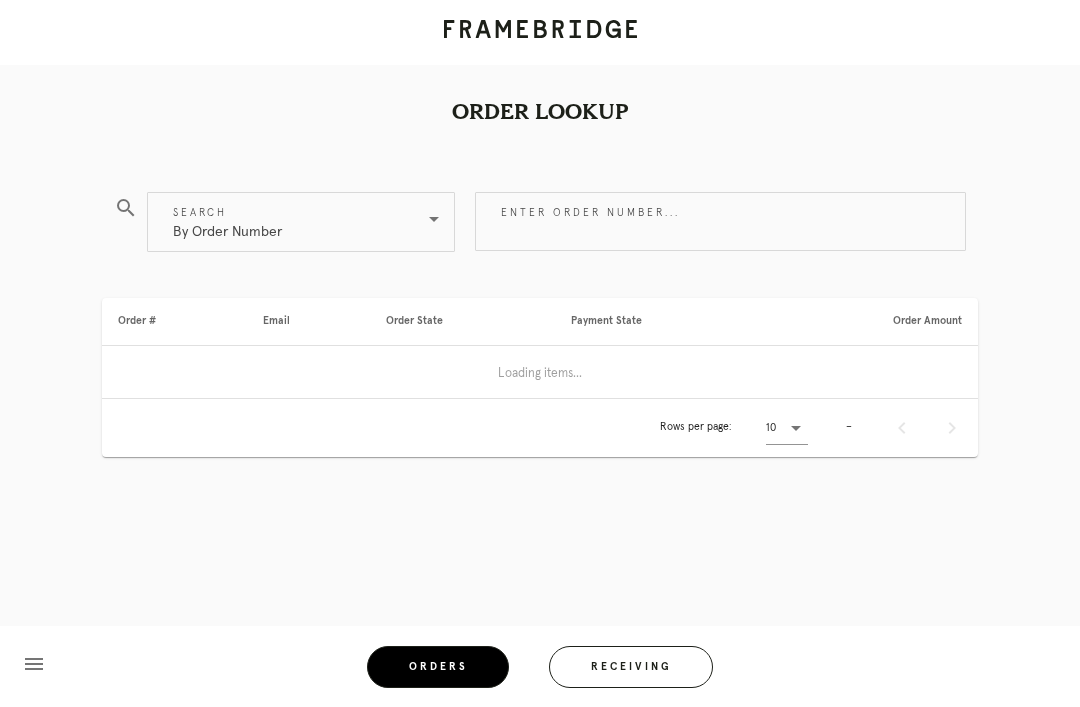 click on "Orders" at bounding box center [438, 667] 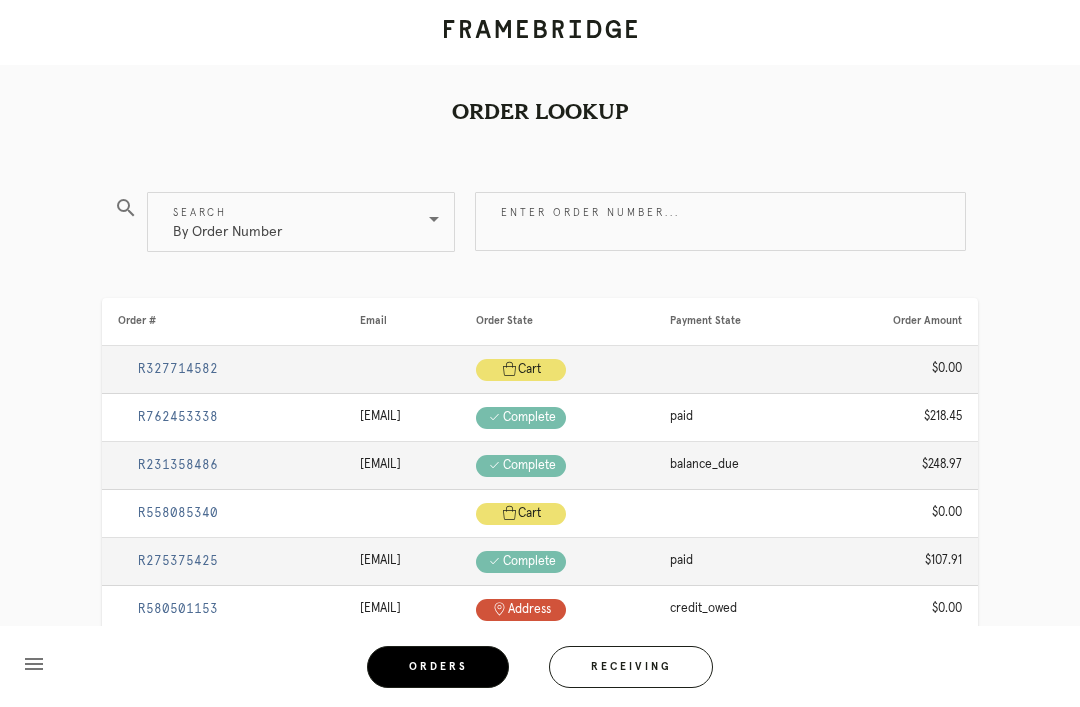 click on "Receiving" at bounding box center [631, 667] 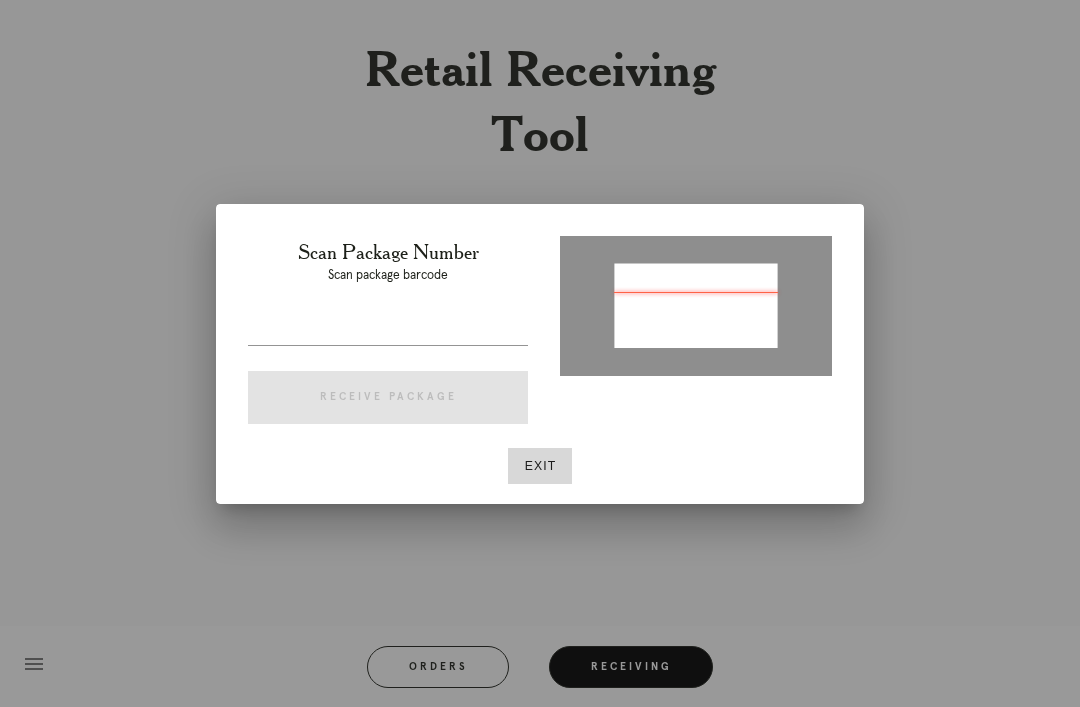 type on "[ALPHANUMERIC]" 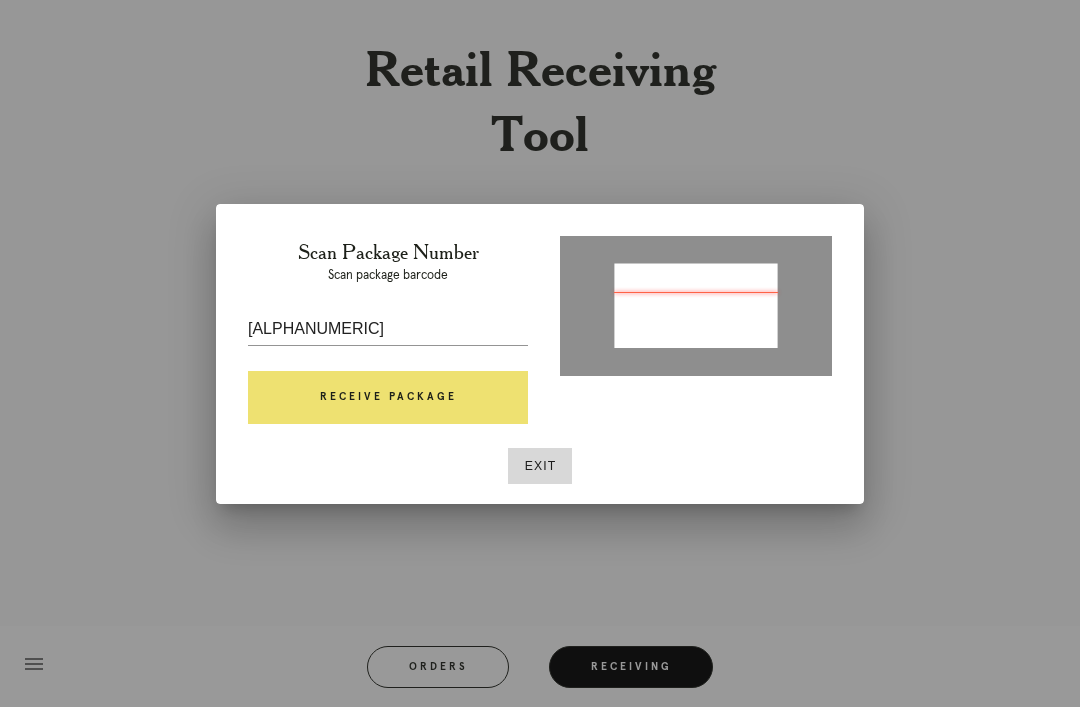 click on "Receive Package" at bounding box center (388, 398) 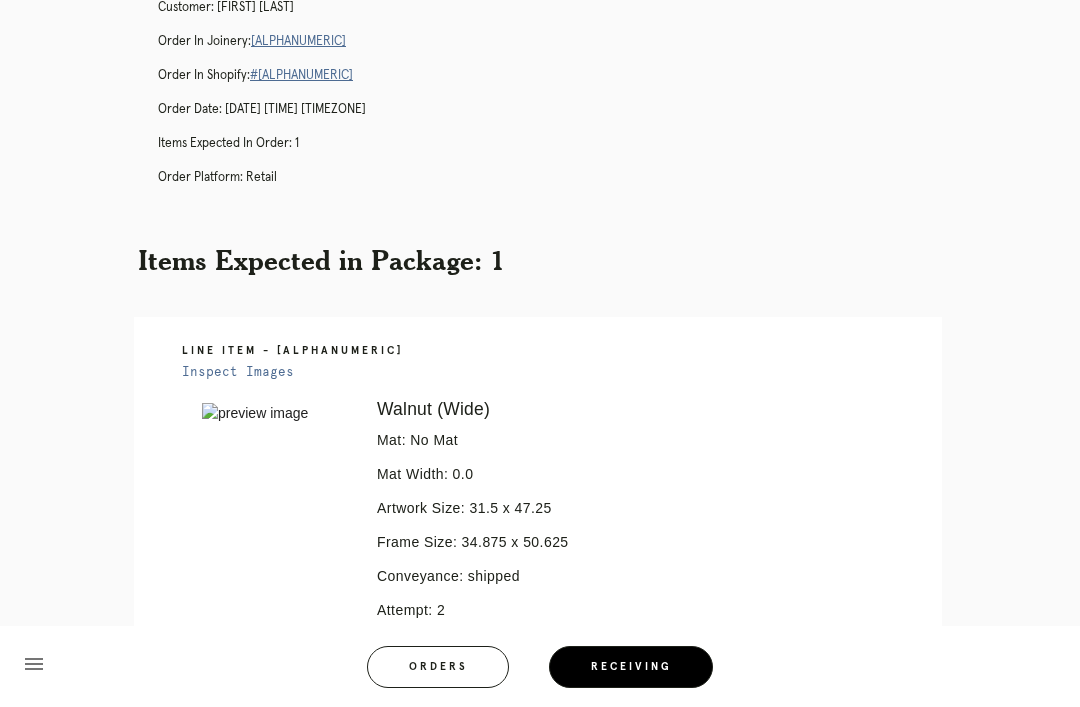 scroll, scrollTop: 569, scrollLeft: 0, axis: vertical 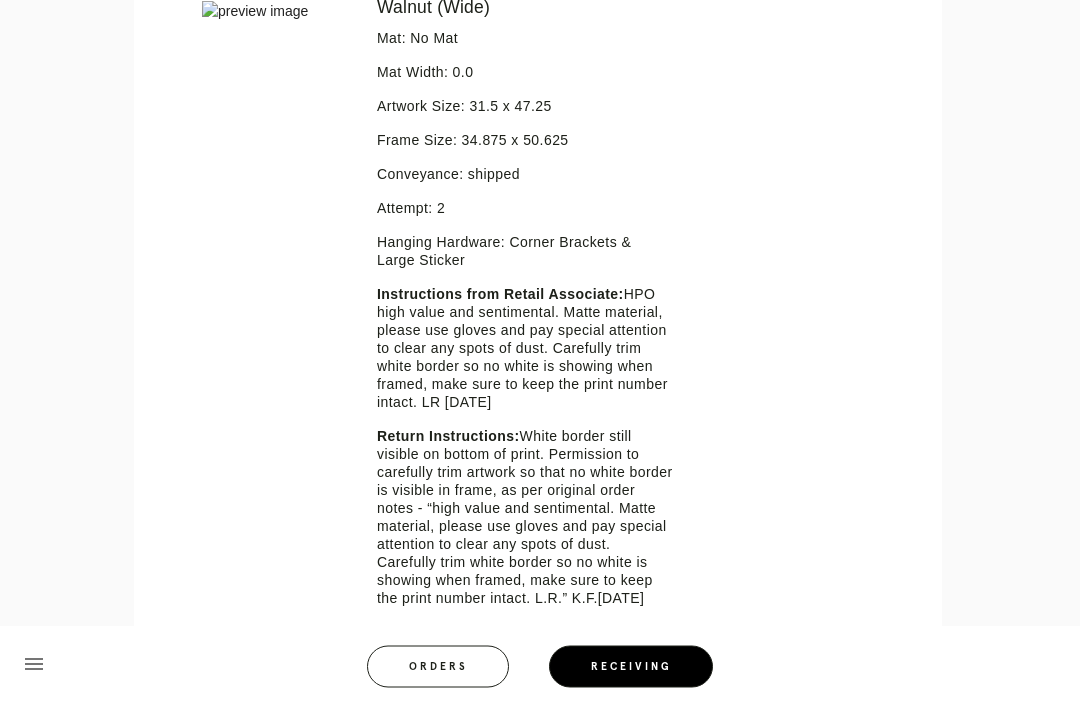 click on "Ready for Pickup" at bounding box center [460, 658] 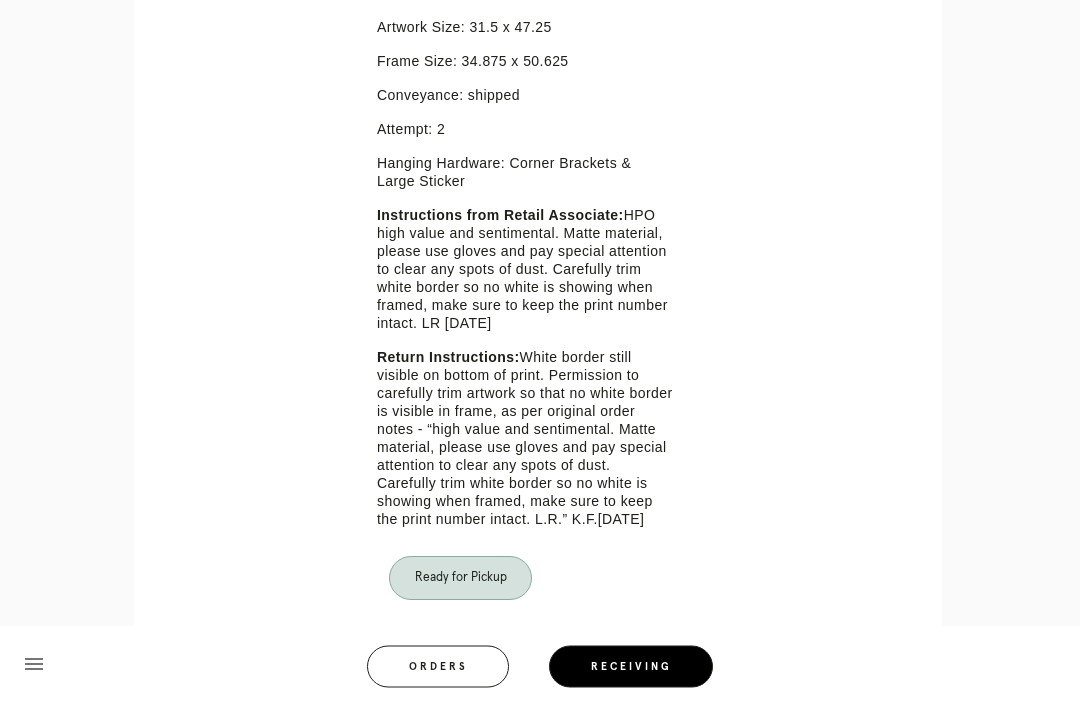scroll, scrollTop: 694, scrollLeft: 0, axis: vertical 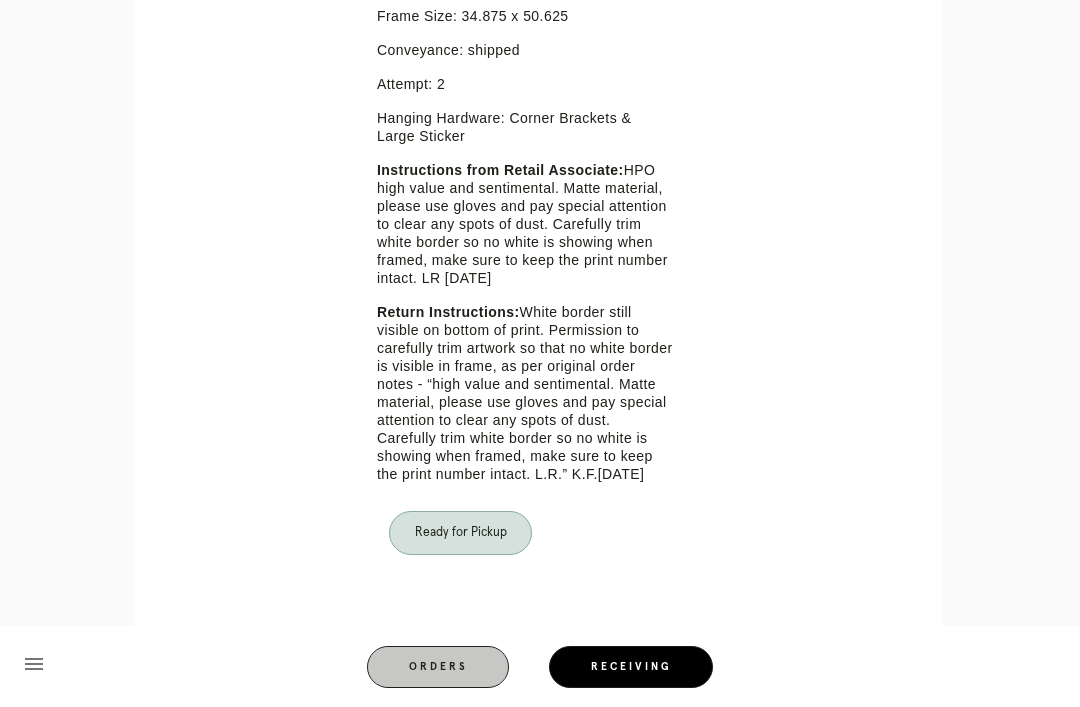click on "Orders" at bounding box center (438, 667) 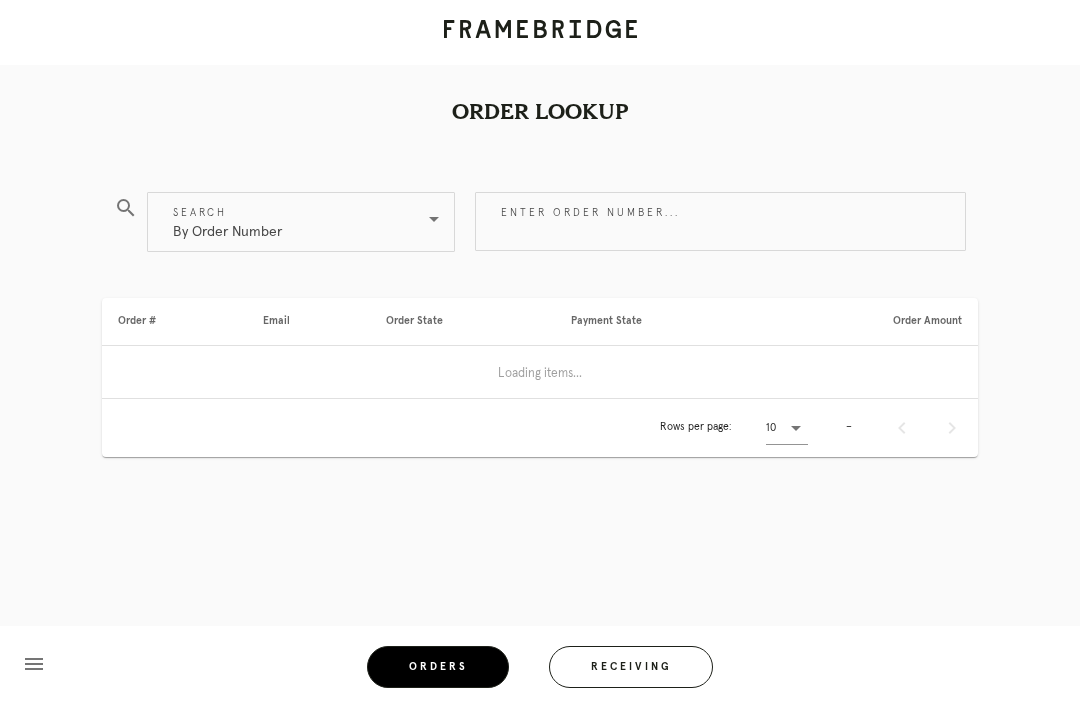 click on "Receiving" at bounding box center (631, 667) 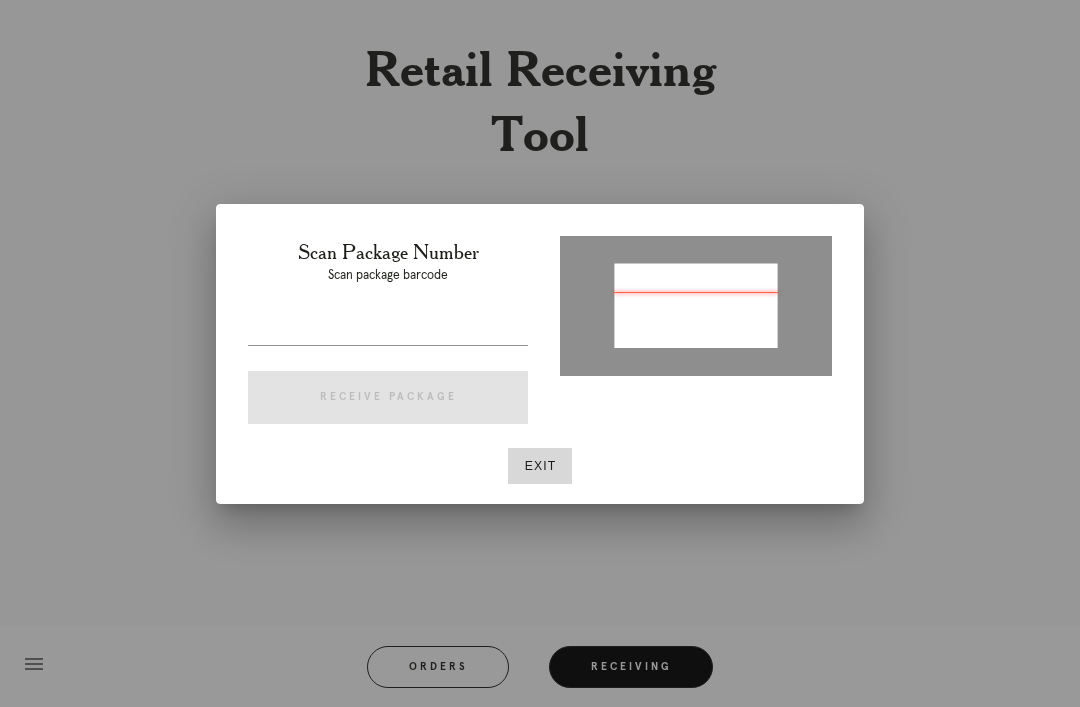 type on "P784570114423609" 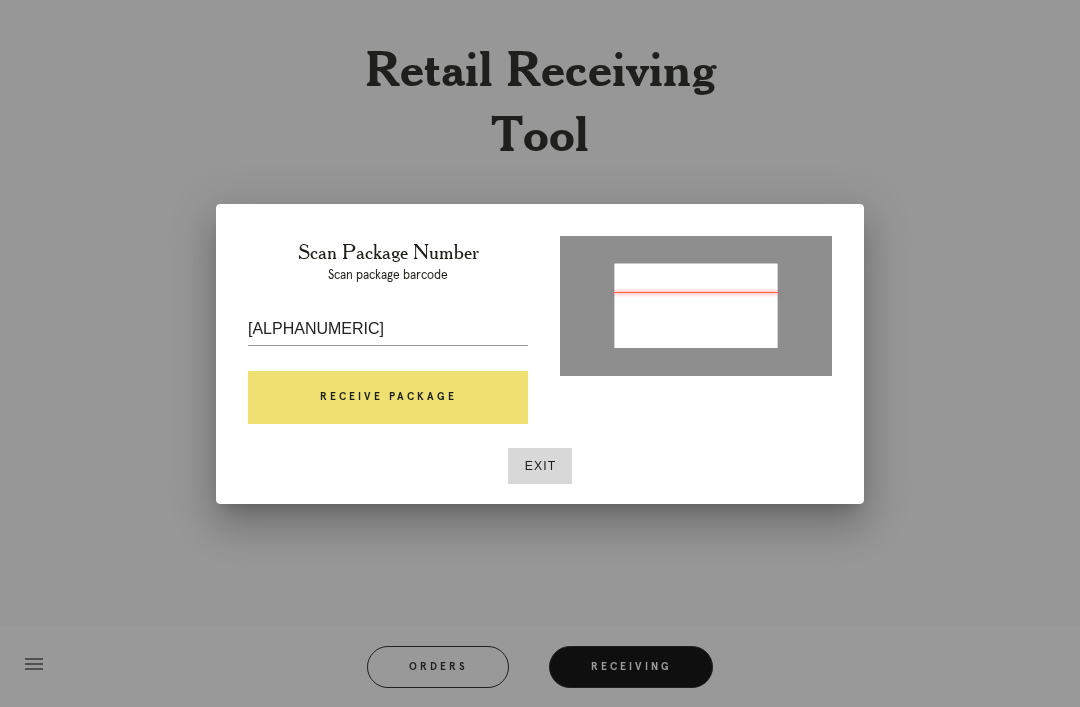 click on "Receive Package" at bounding box center [388, 398] 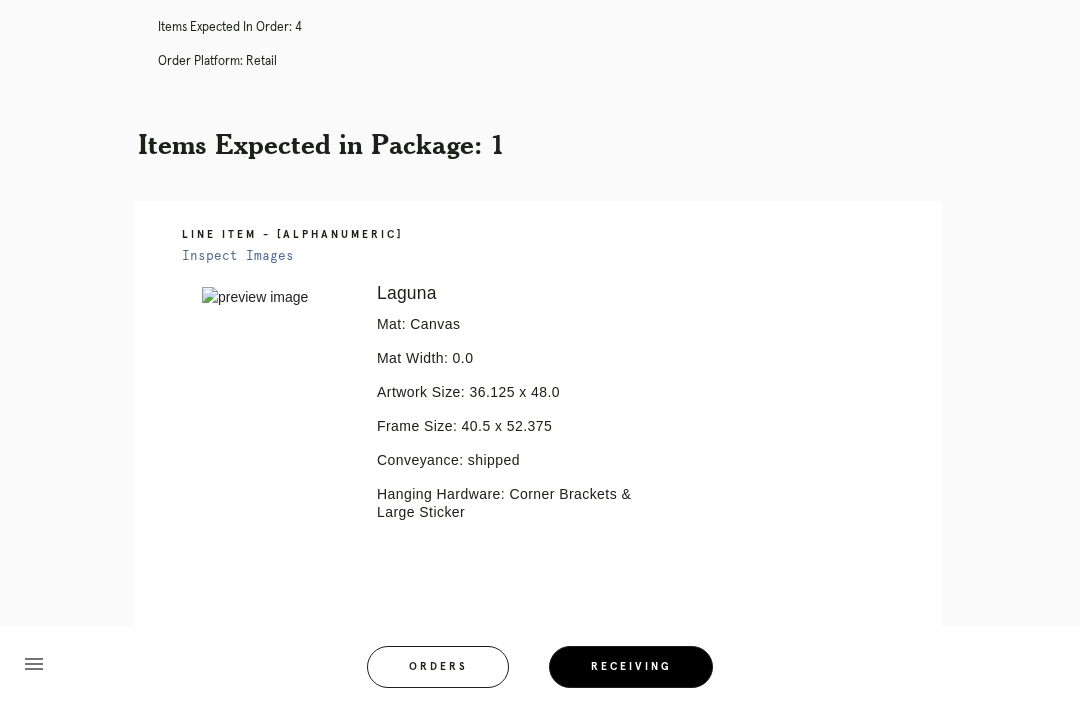 scroll, scrollTop: 0, scrollLeft: 0, axis: both 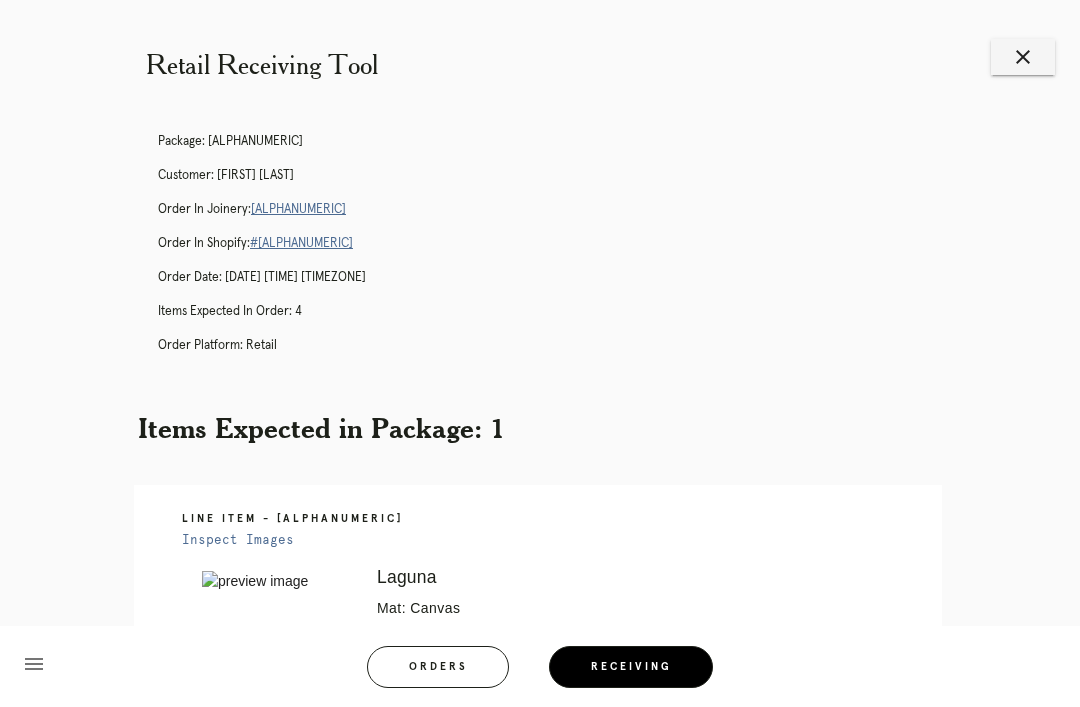 click on "Orders" at bounding box center (438, 667) 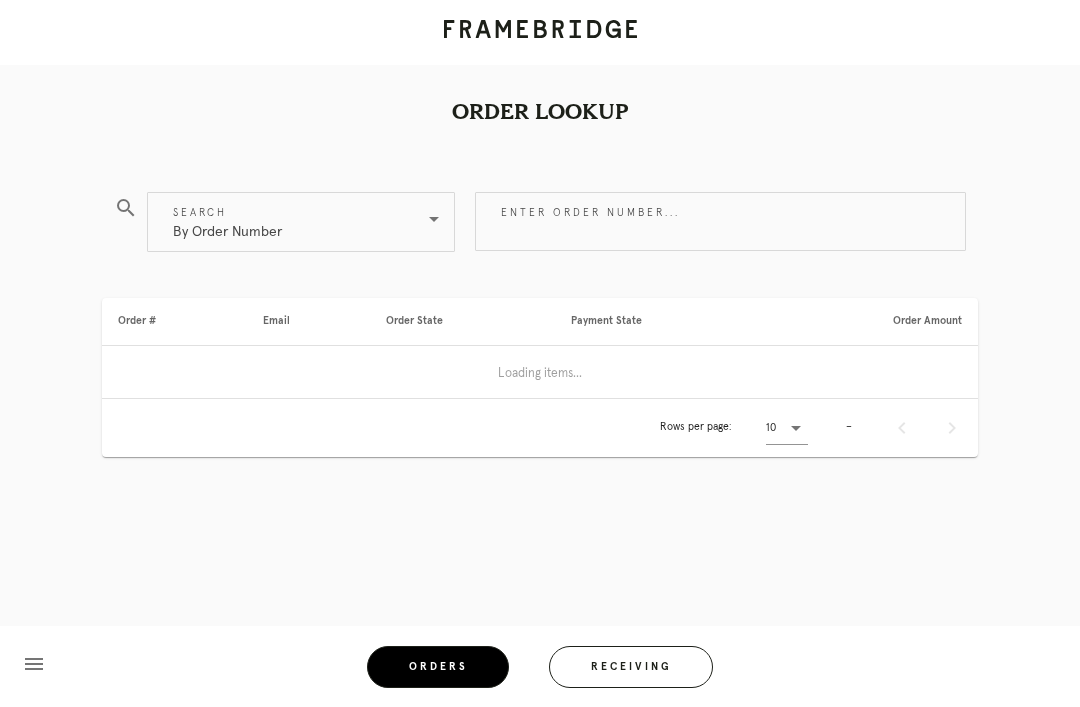 click on "Enter order number..." at bounding box center (720, 221) 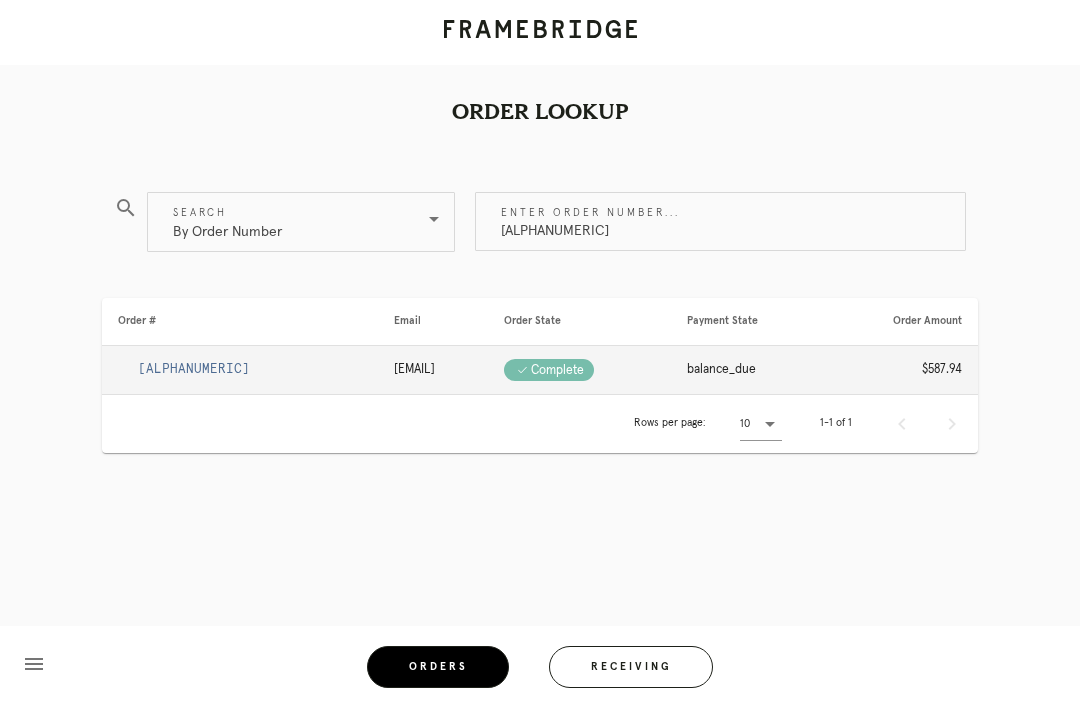 scroll, scrollTop: 0, scrollLeft: 0, axis: both 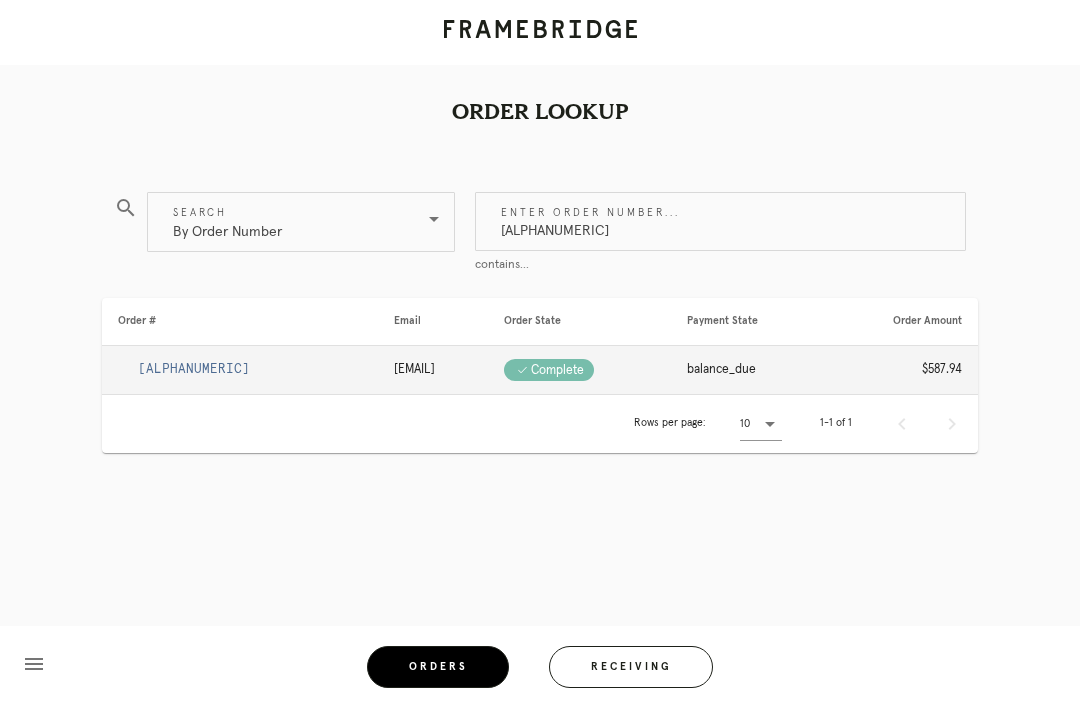 type on "M761731217" 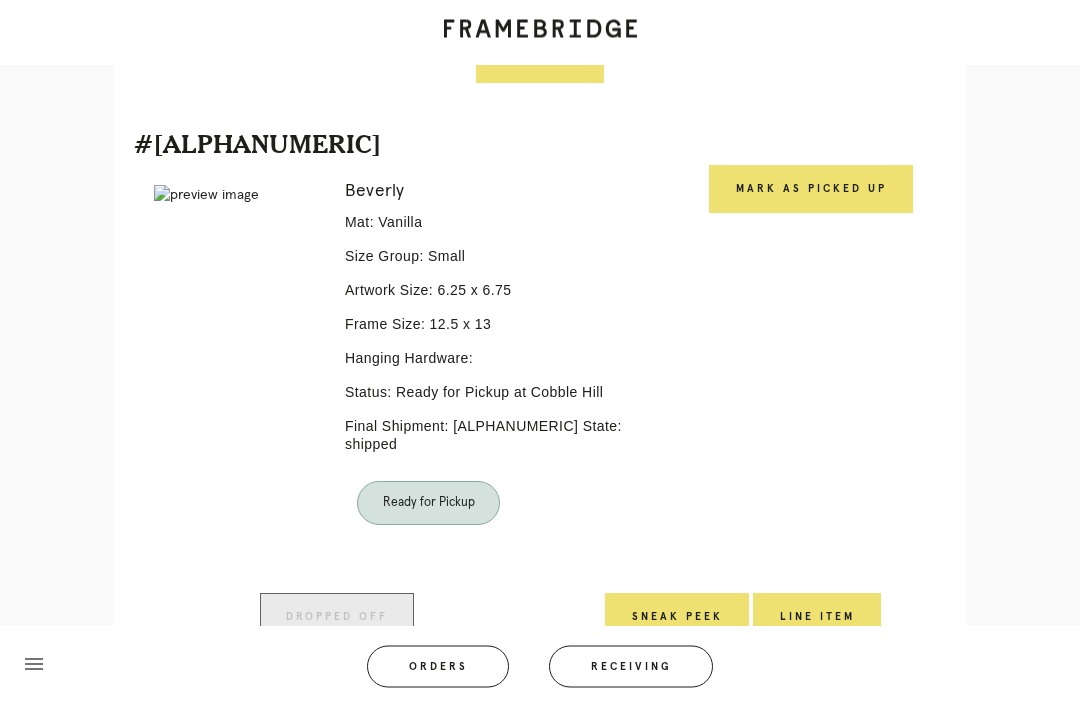 scroll, scrollTop: 1418, scrollLeft: 0, axis: vertical 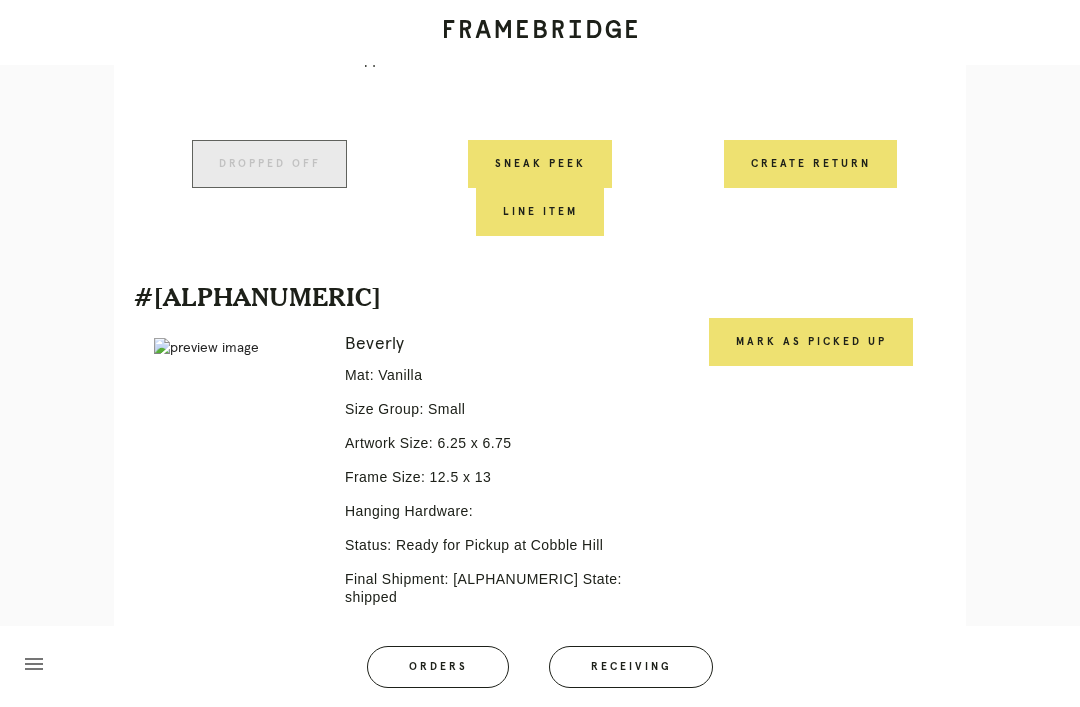 click at bounding box center [235, 348] 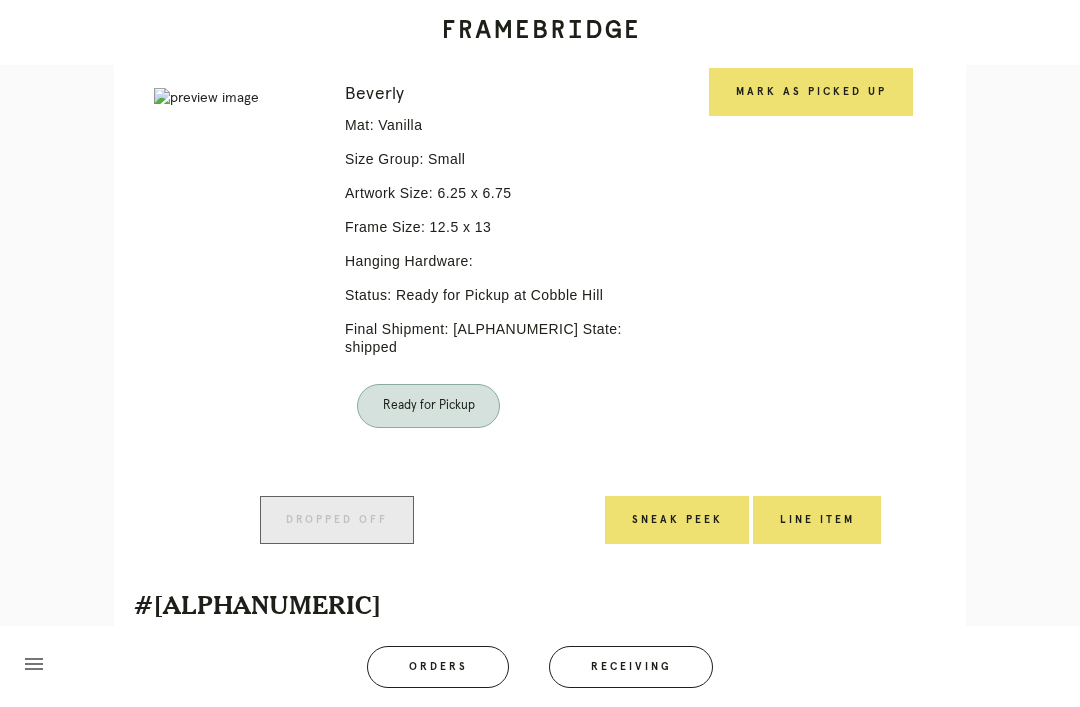 scroll, scrollTop: 1734, scrollLeft: 0, axis: vertical 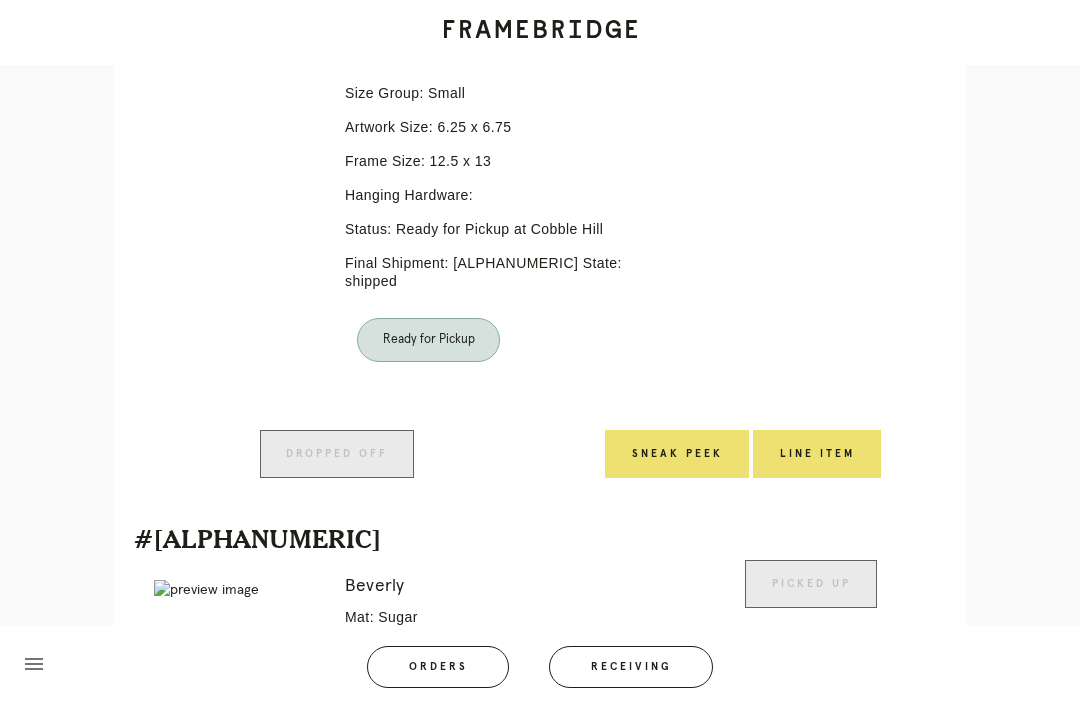click on "Line Item" at bounding box center (817, 454) 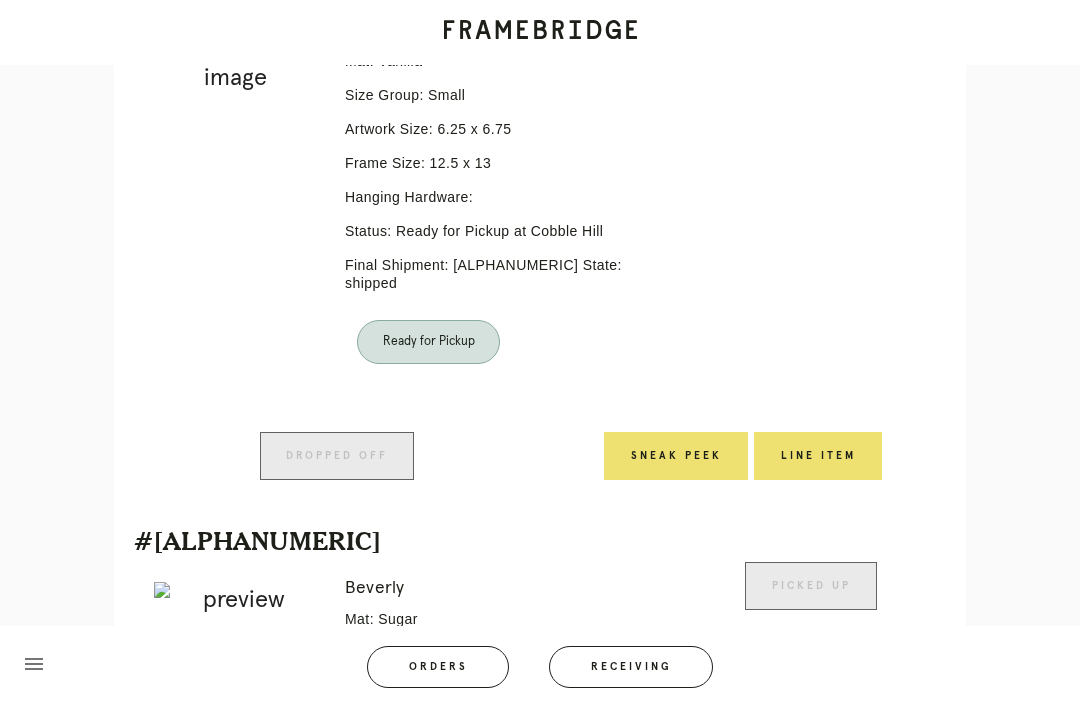 scroll, scrollTop: 0, scrollLeft: 0, axis: both 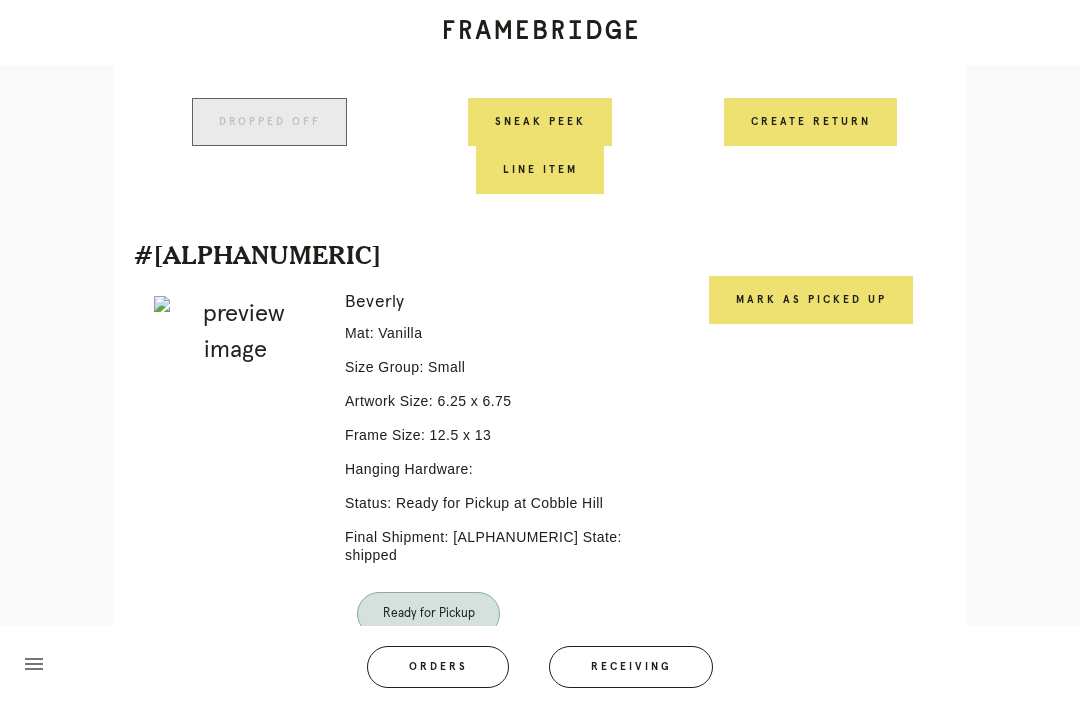 click at bounding box center [235, 332] 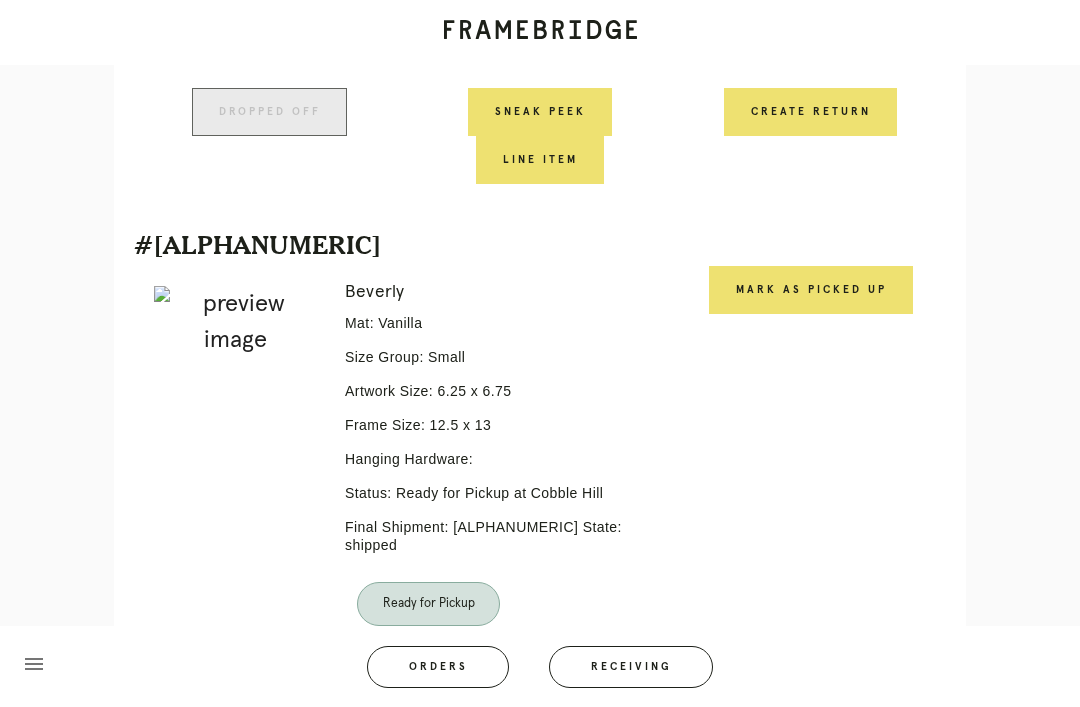 scroll, scrollTop: 1478, scrollLeft: 0, axis: vertical 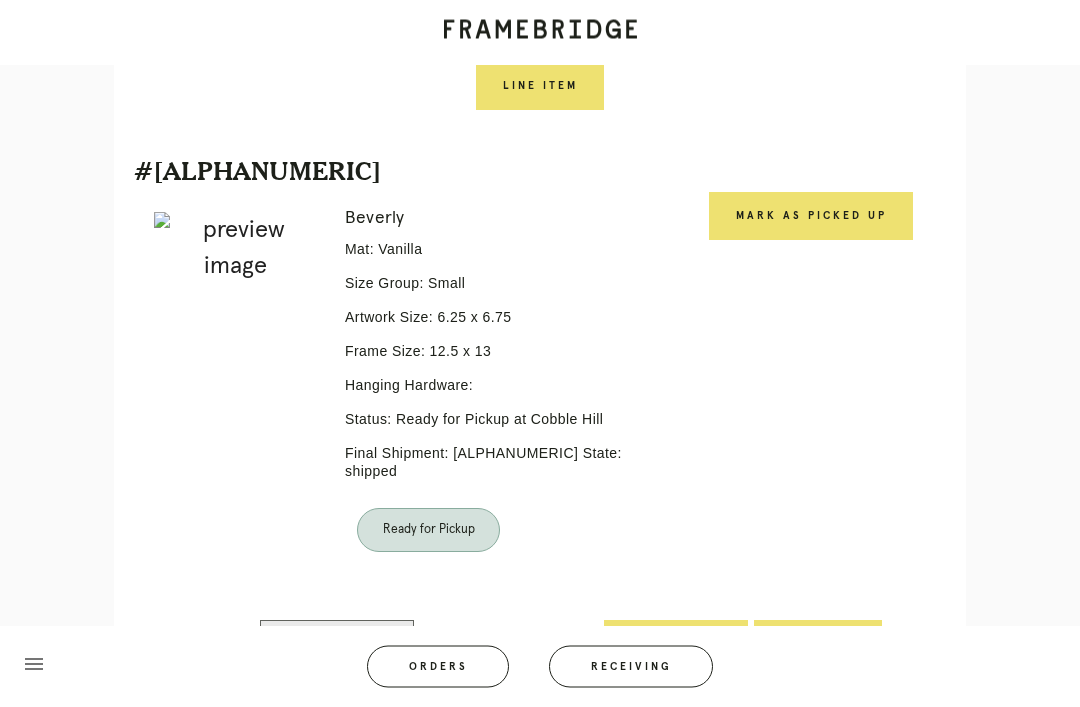 click on "Sneak Peek" at bounding box center [676, 645] 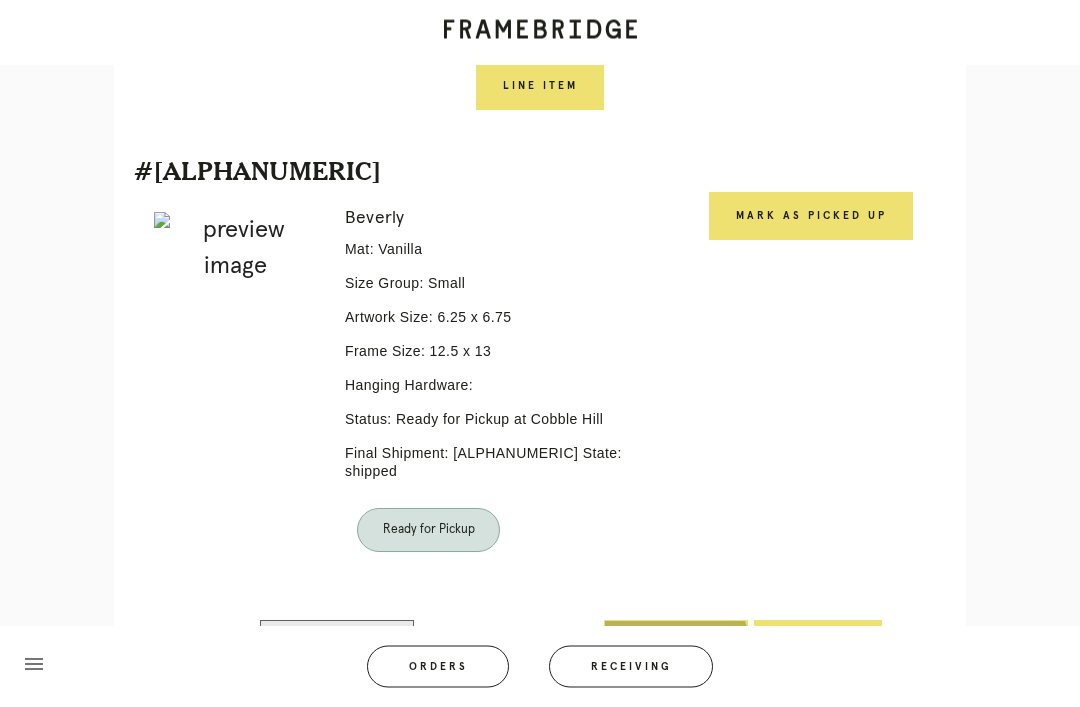 scroll, scrollTop: 1546, scrollLeft: 0, axis: vertical 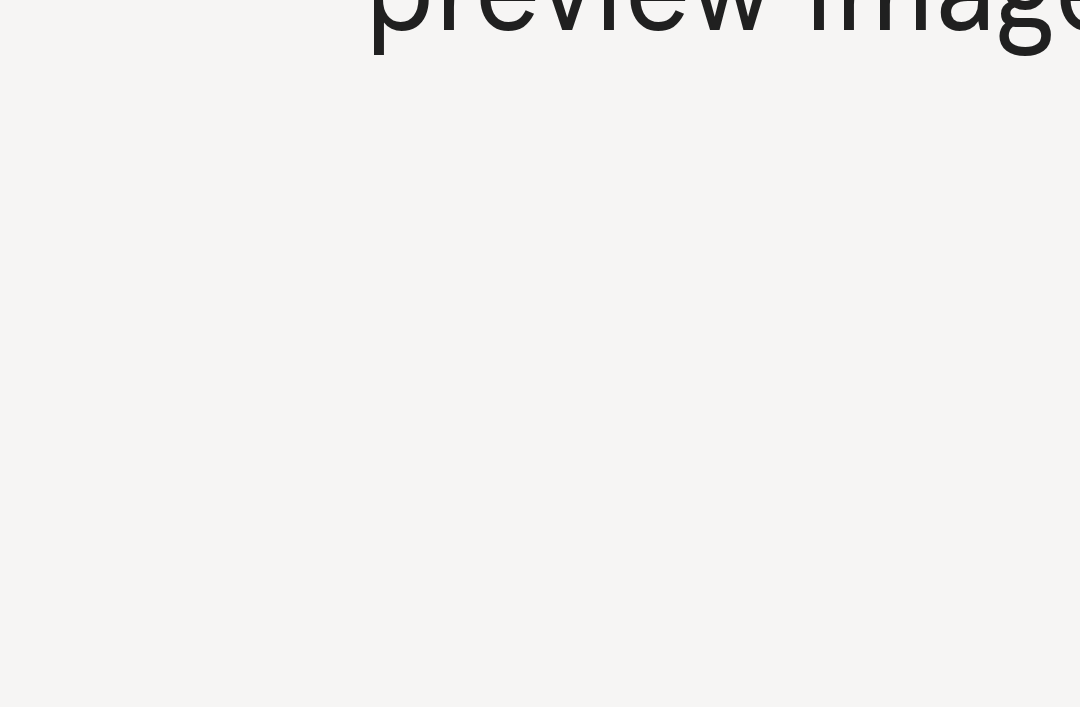 click at bounding box center [405, 317] 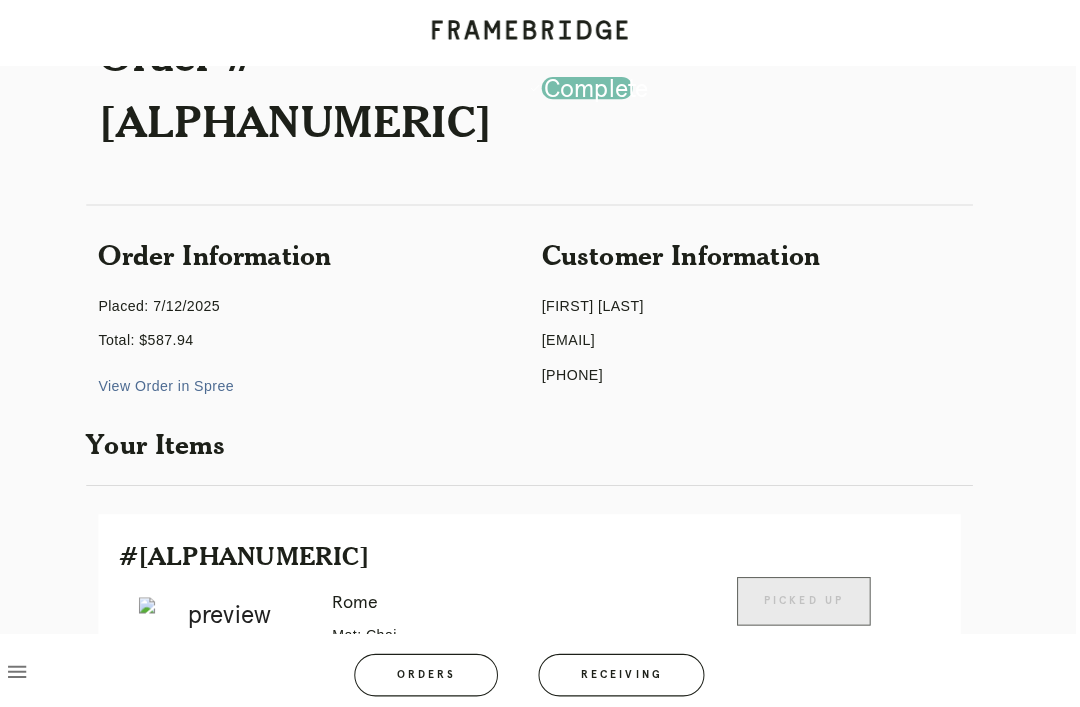 scroll, scrollTop: 164, scrollLeft: 13, axis: both 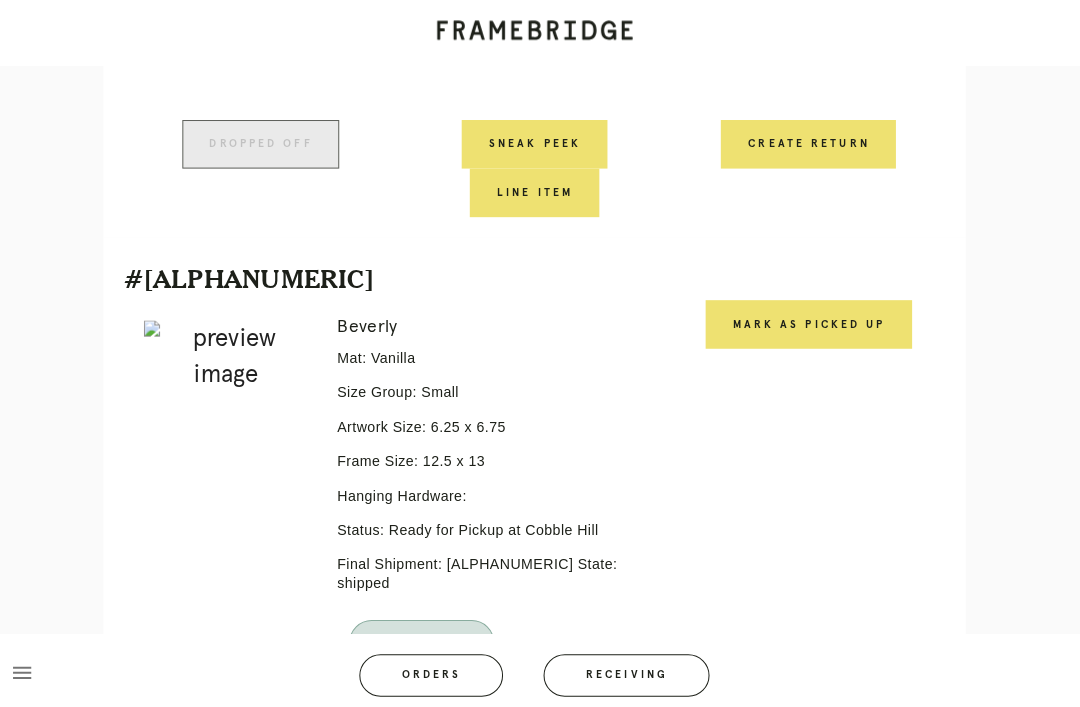 click on "Mark as Picked Up" at bounding box center [811, 320] 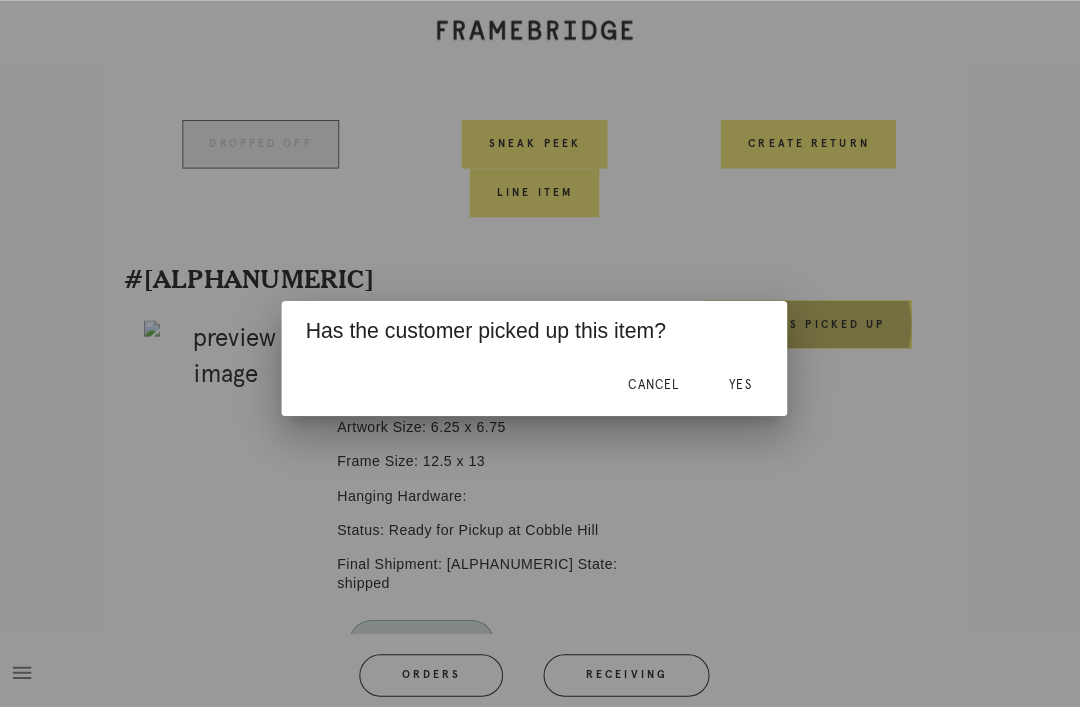 scroll, scrollTop: 1442, scrollLeft: 0, axis: vertical 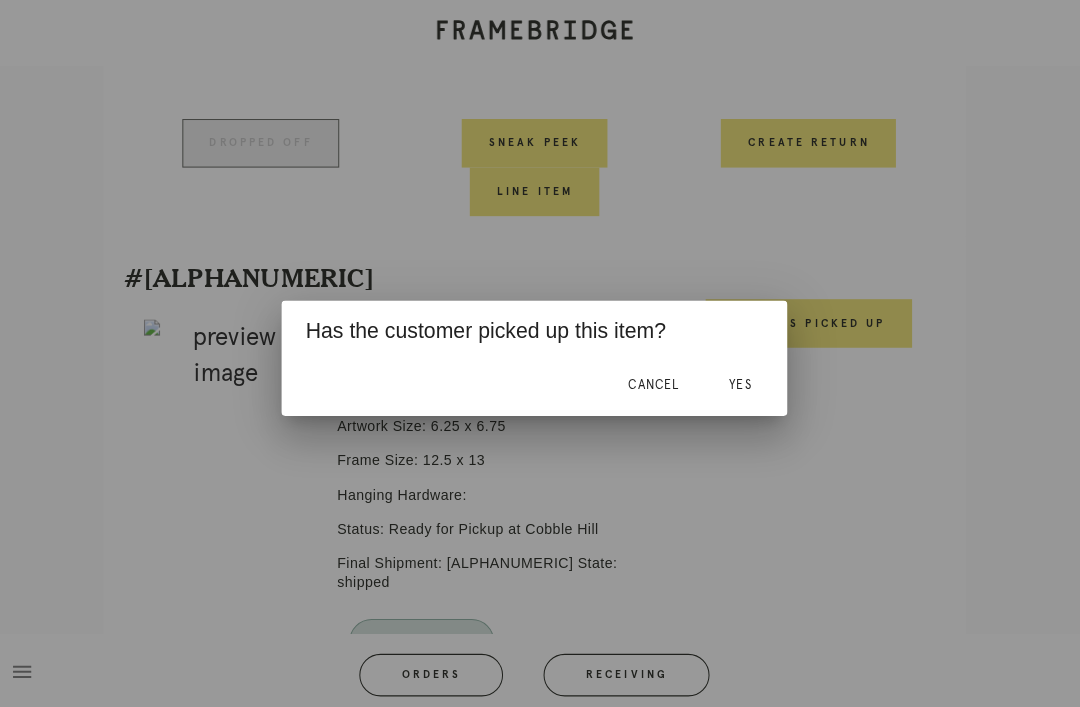 click on "Yes" at bounding box center [743, 380] 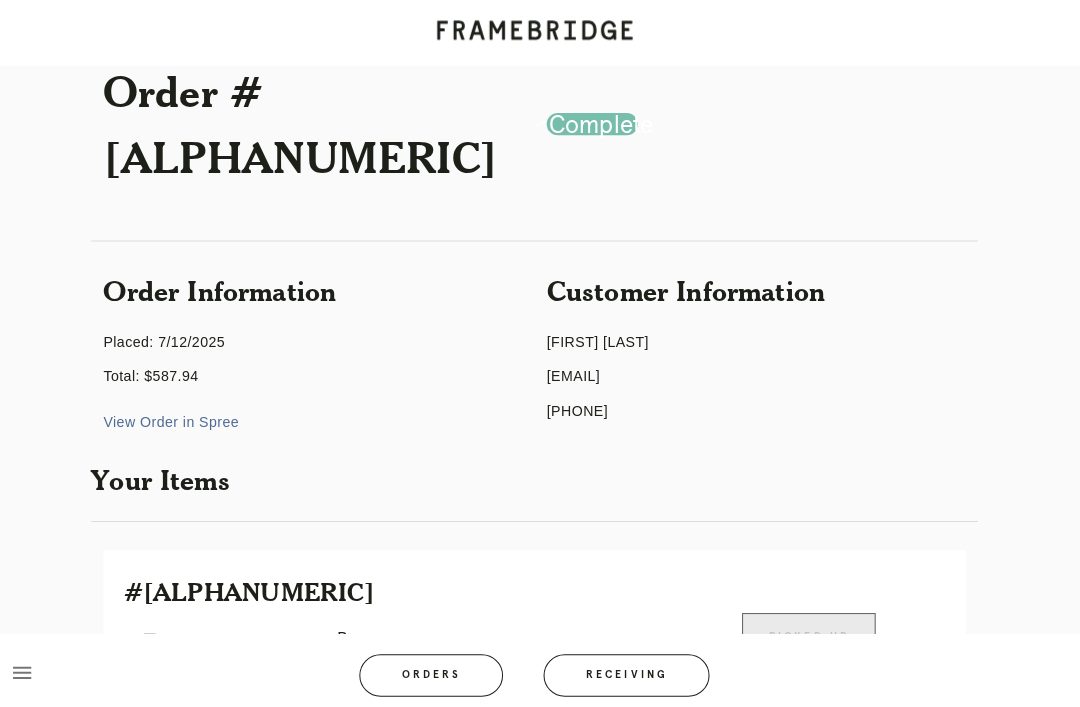 scroll, scrollTop: 0, scrollLeft: 0, axis: both 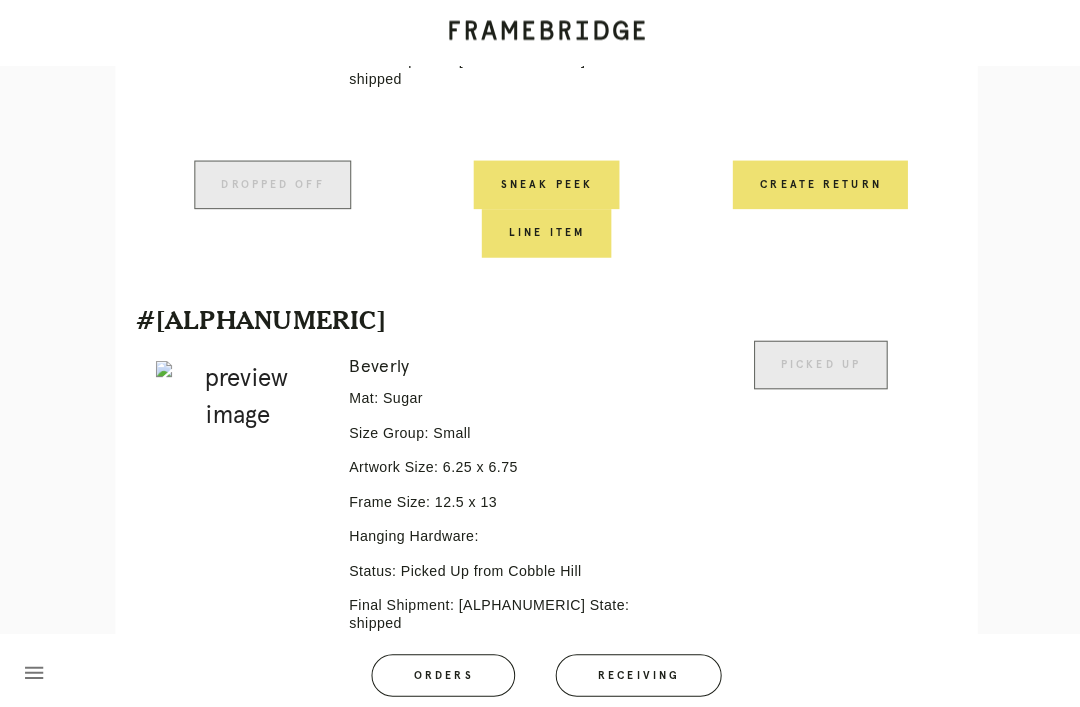 click on "Orders" at bounding box center (438, 667) 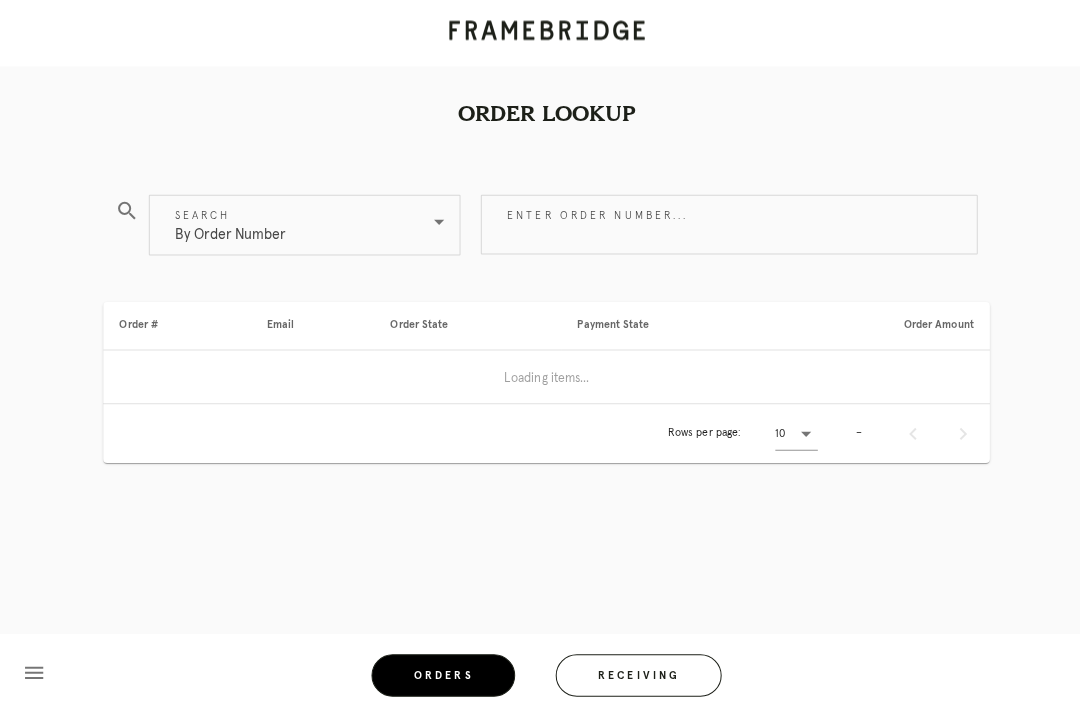 scroll, scrollTop: 9, scrollLeft: 0, axis: vertical 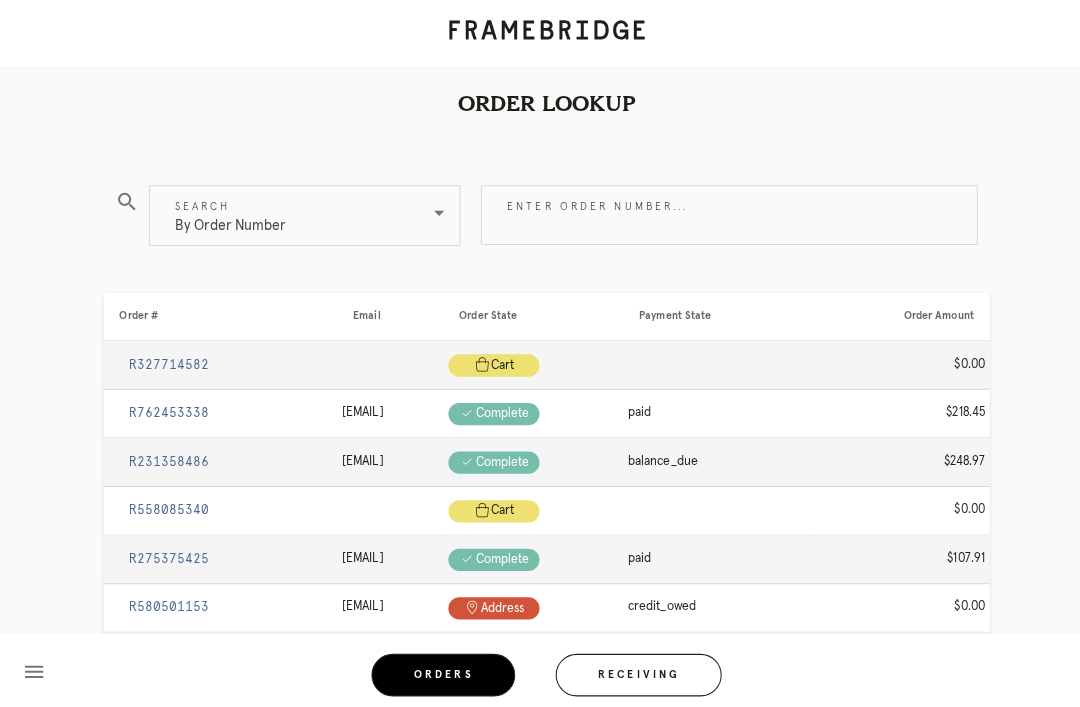 click on "Receiving" at bounding box center (631, 667) 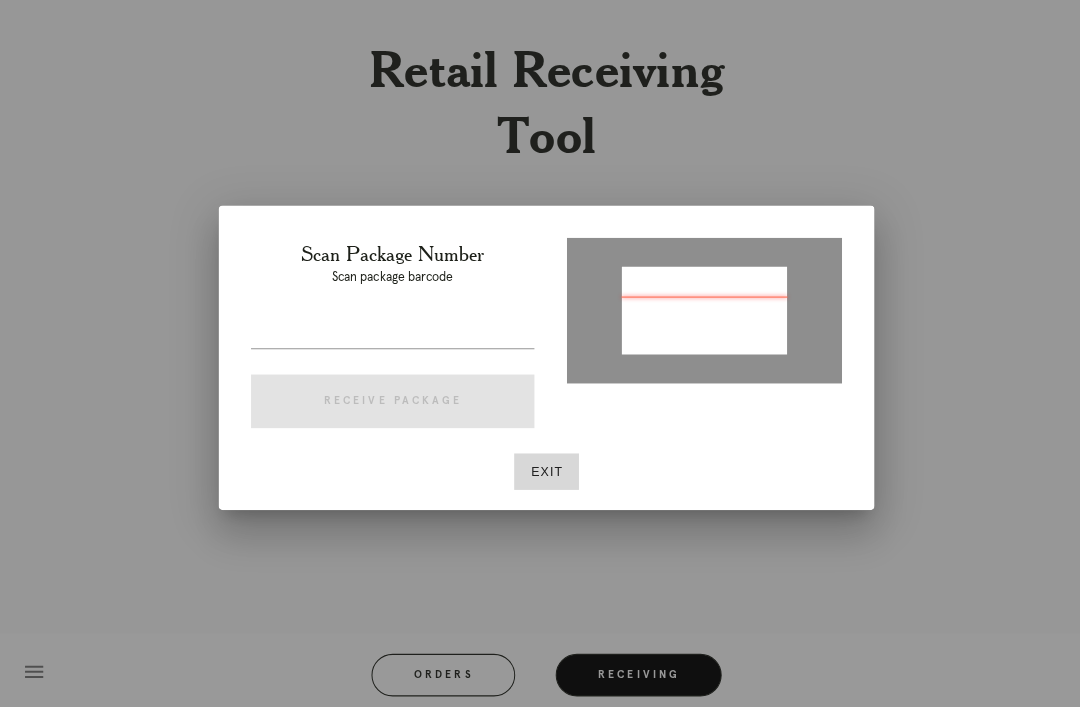 type on "P784570114423609" 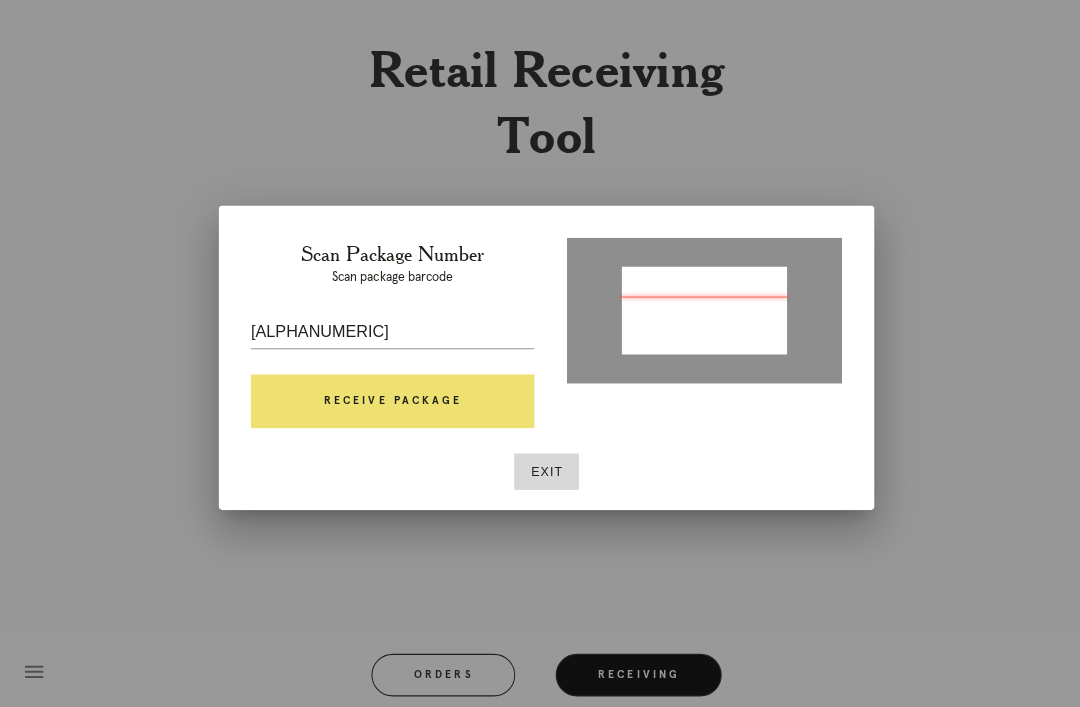 click on "Receive Package" at bounding box center [388, 397] 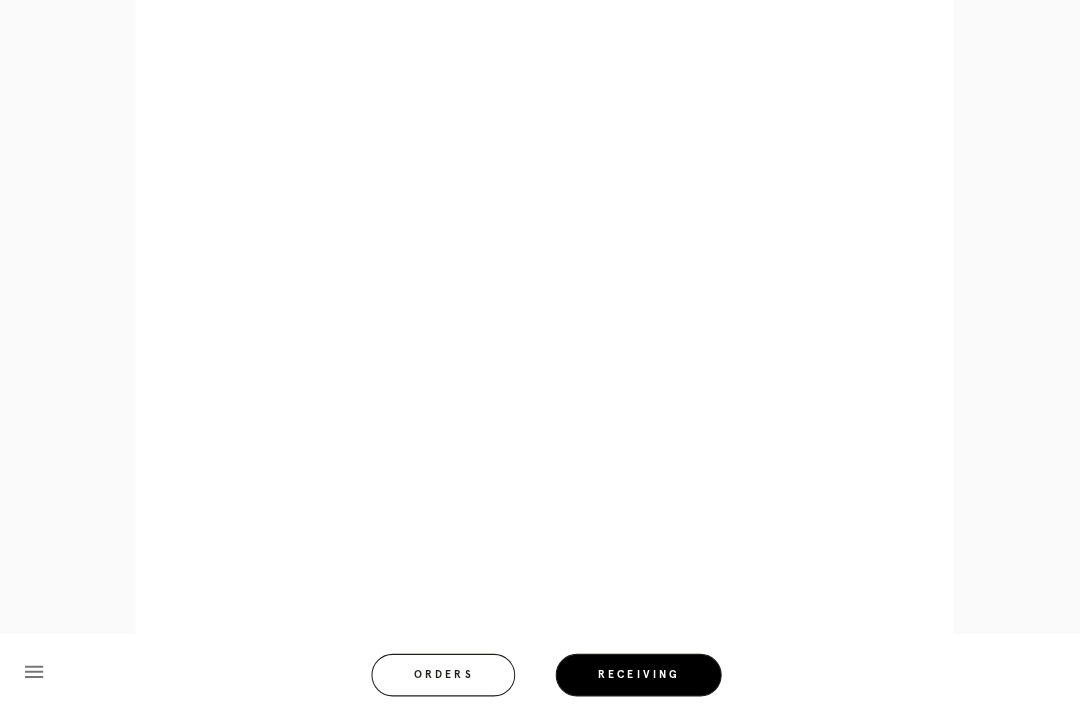 scroll, scrollTop: 863, scrollLeft: 0, axis: vertical 